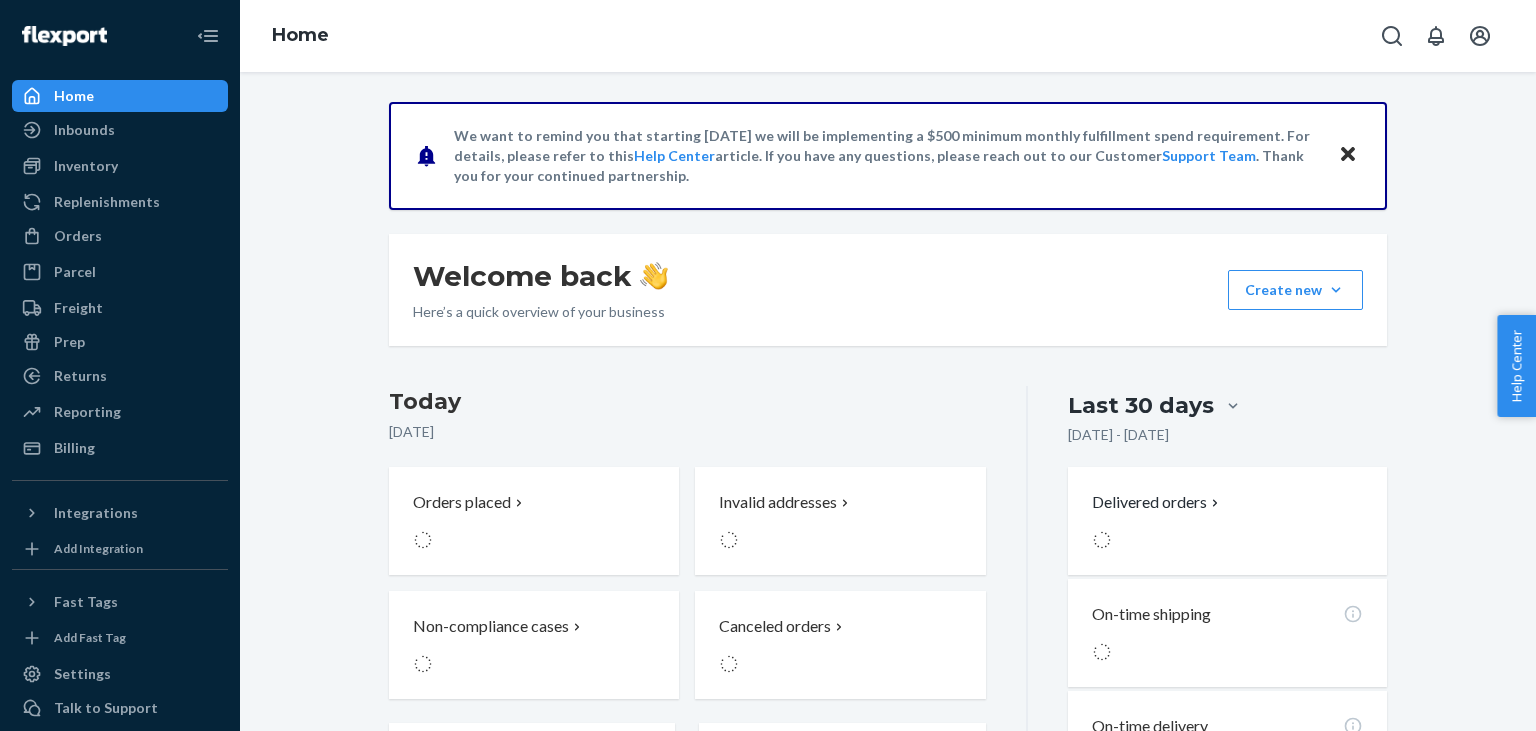 scroll, scrollTop: 0, scrollLeft: 0, axis: both 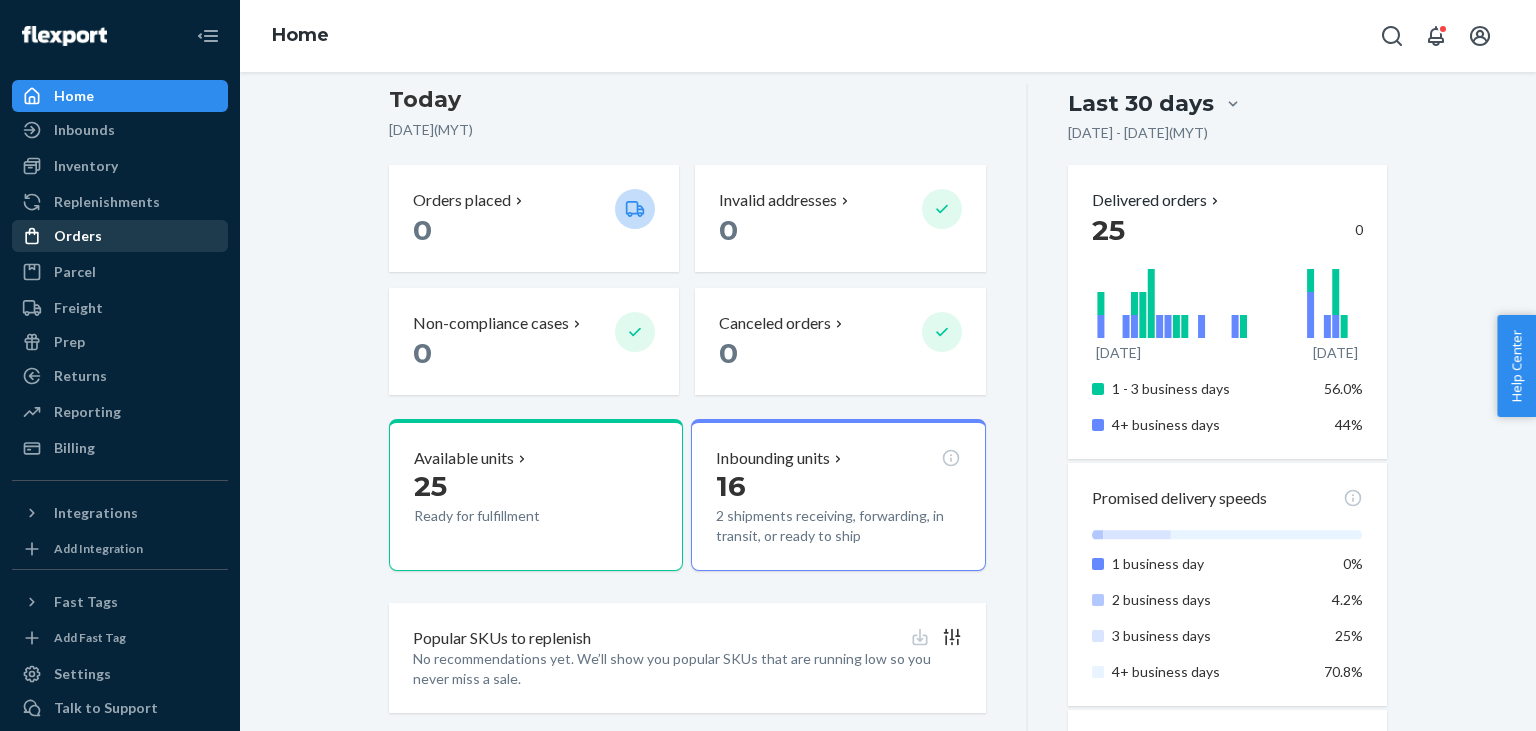 click on "Orders" at bounding box center (120, 236) 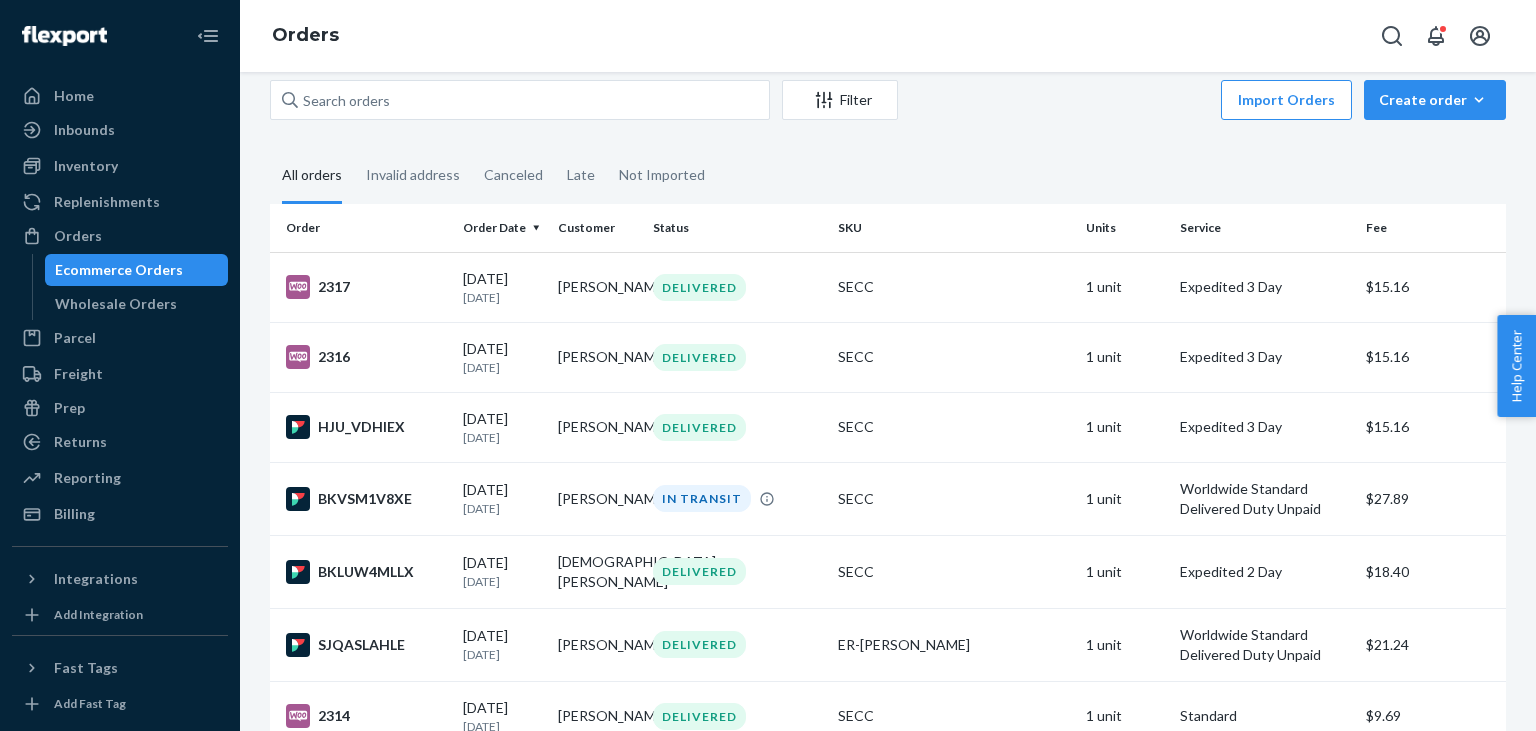 scroll, scrollTop: 0, scrollLeft: 0, axis: both 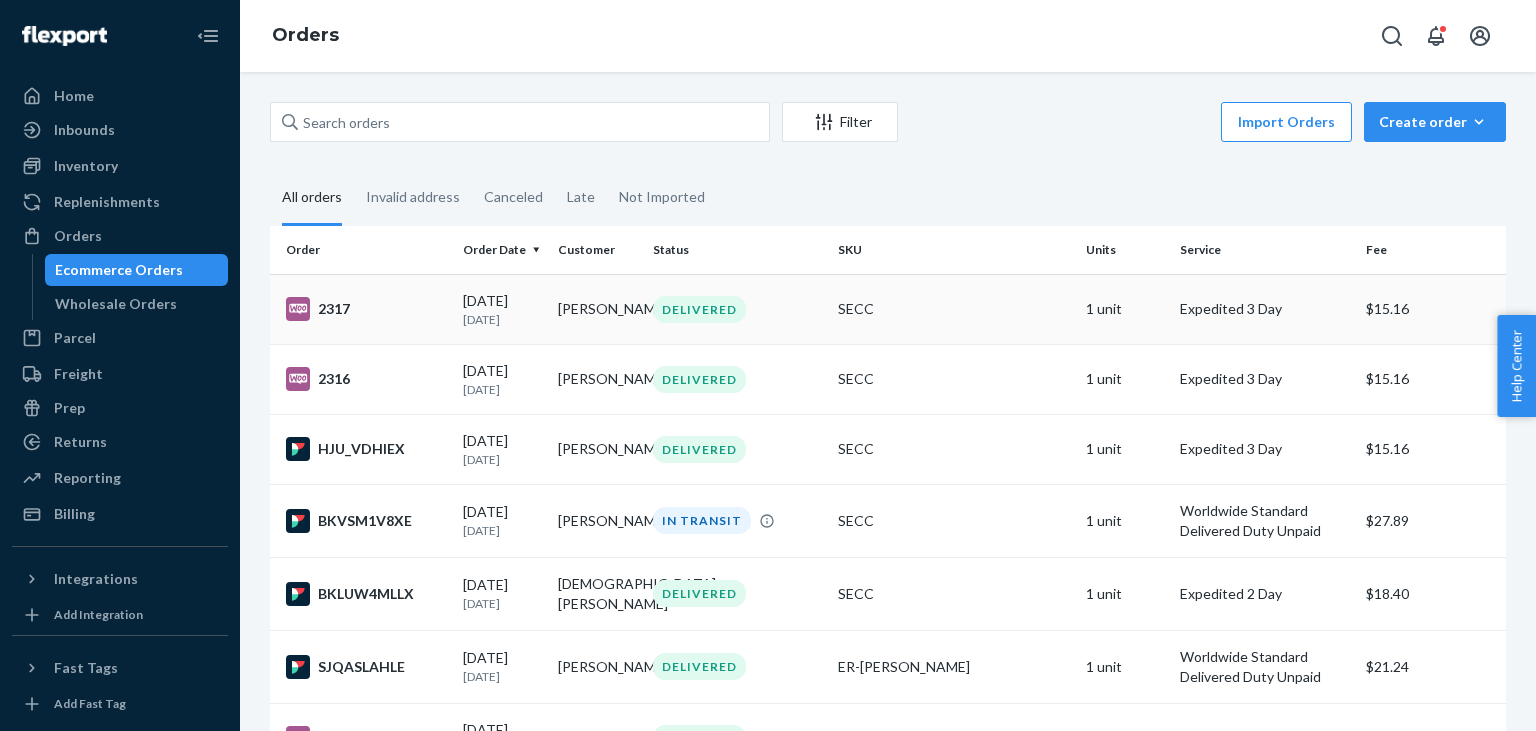 click on "[PERSON_NAME]" at bounding box center [597, 309] 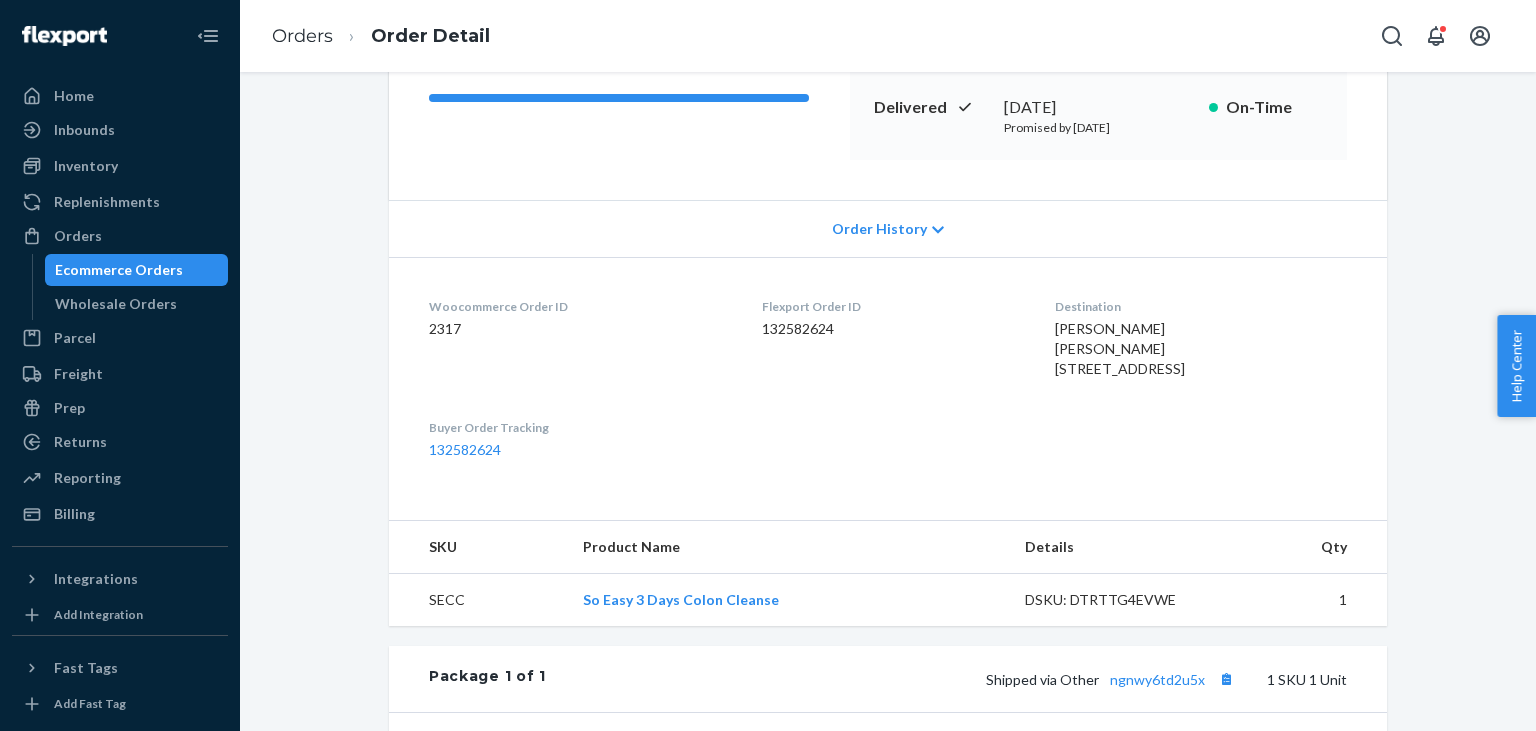 scroll, scrollTop: 686, scrollLeft: 0, axis: vertical 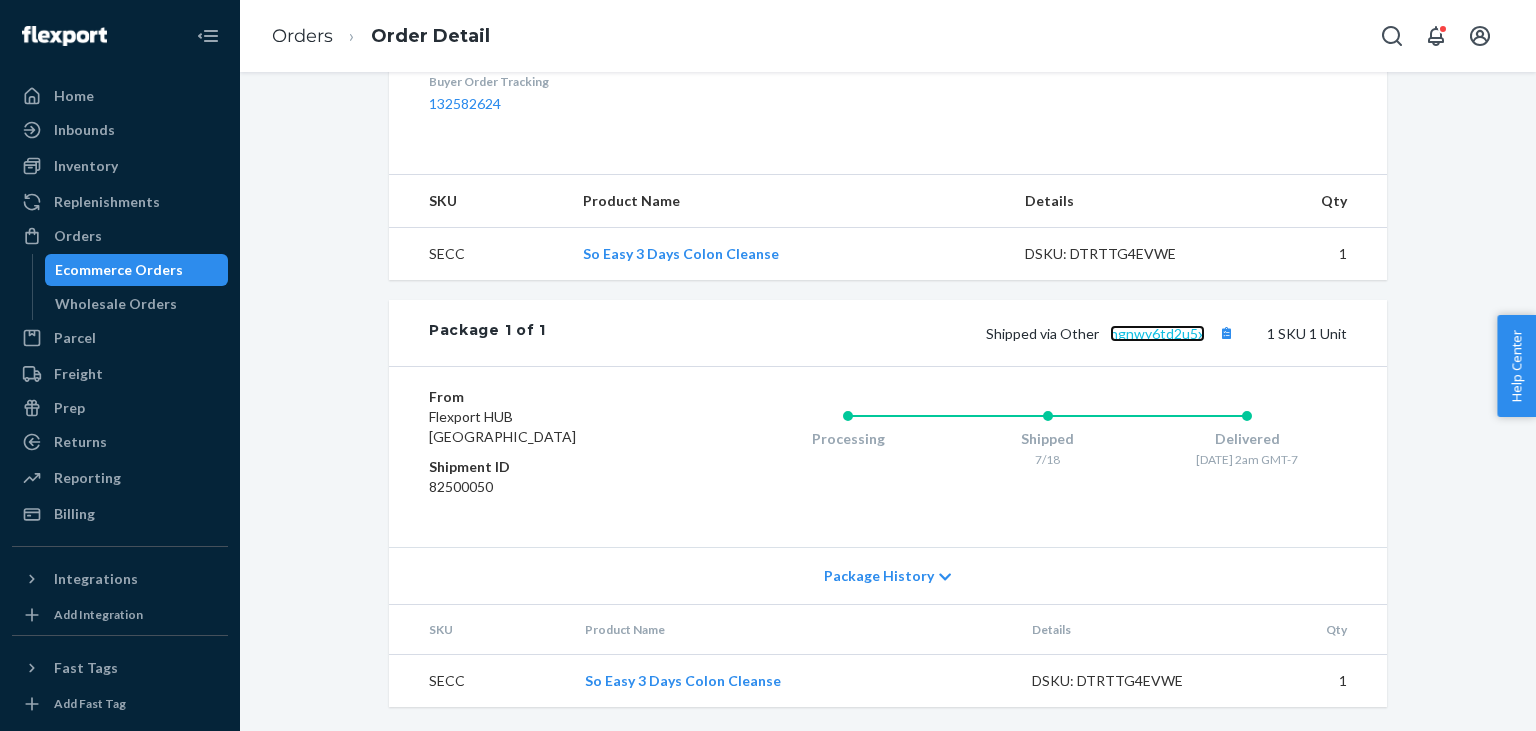 click on "ngnwy6td2u5x" at bounding box center [1157, 333] 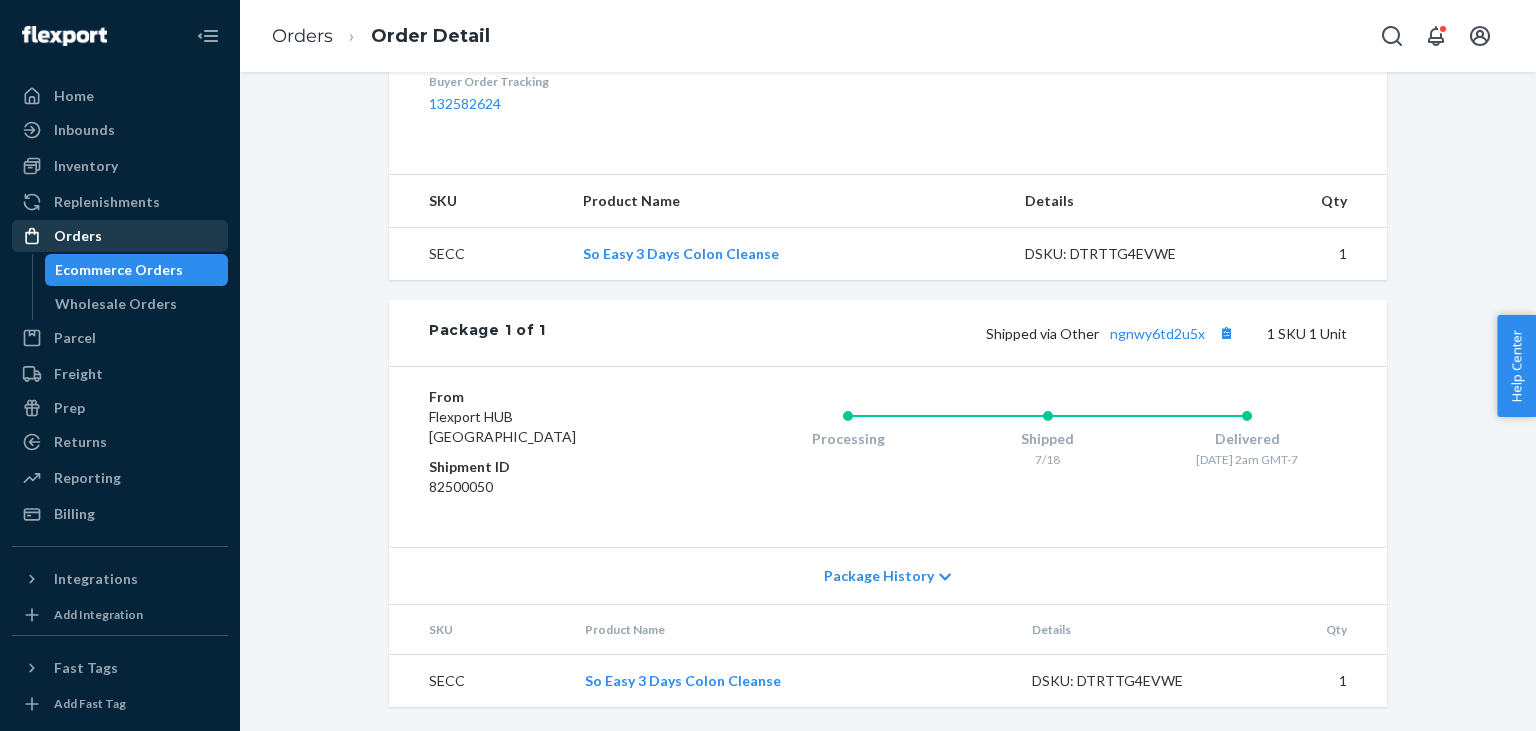 click on "Orders" at bounding box center [120, 236] 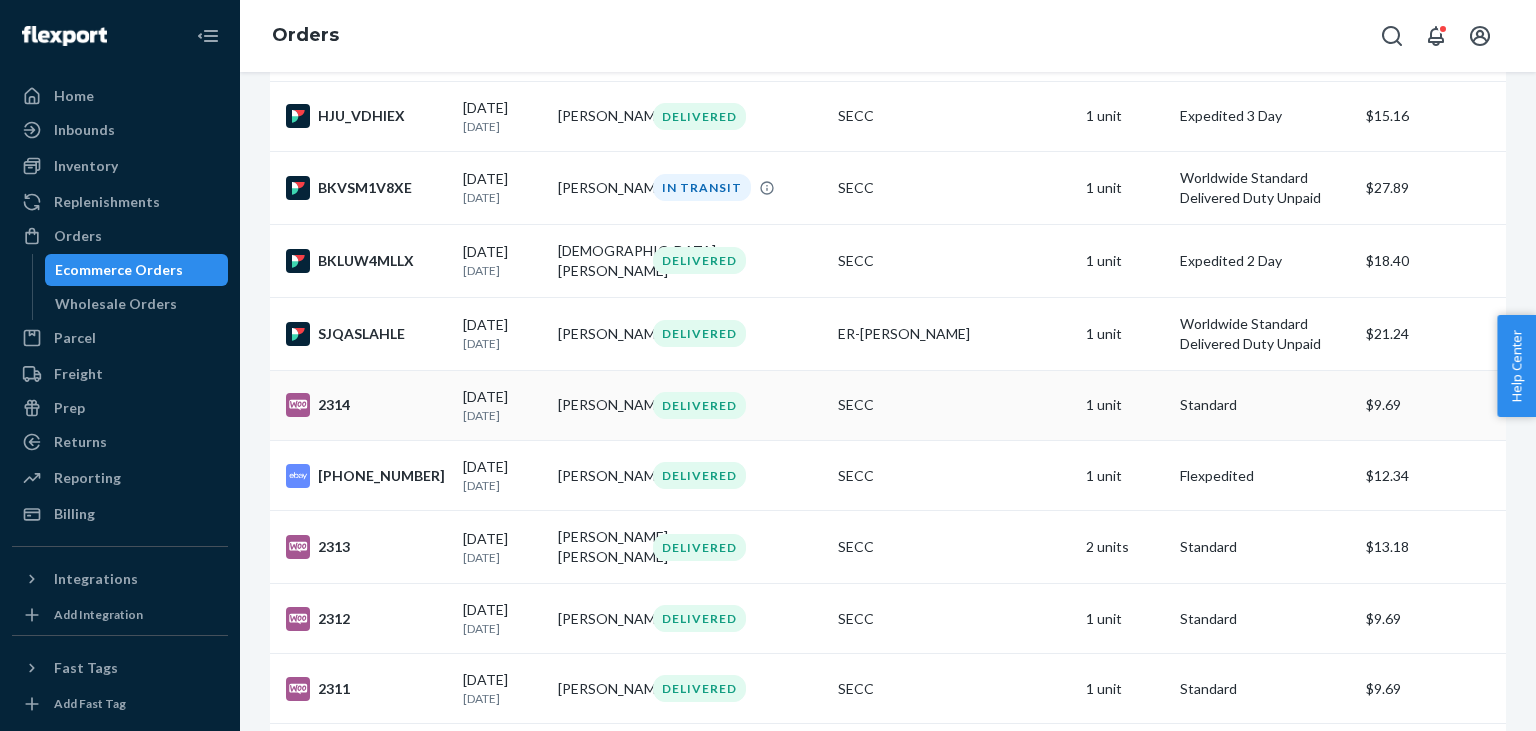 scroll, scrollTop: 302, scrollLeft: 0, axis: vertical 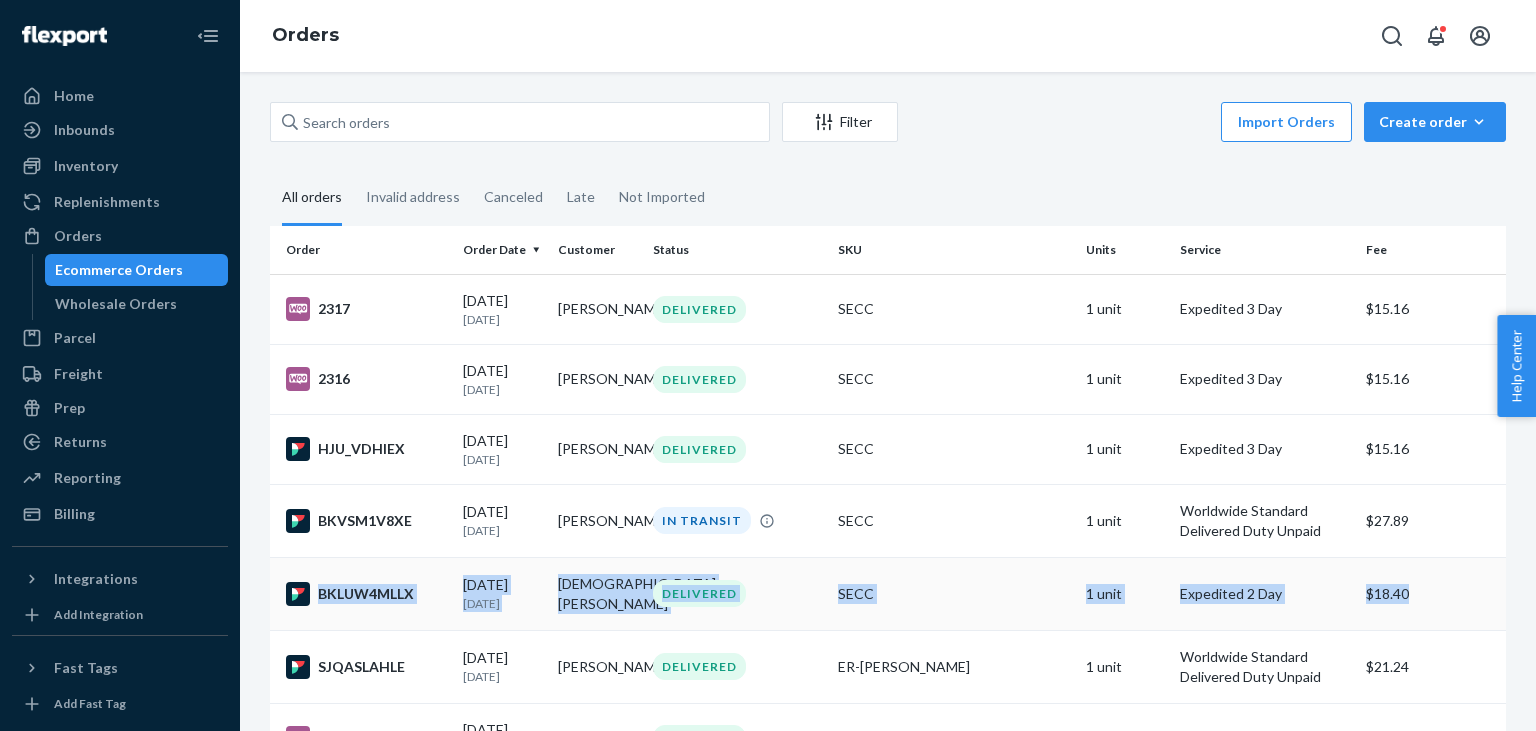 drag, startPoint x: 284, startPoint y: 243, endPoint x: 1428, endPoint y: 620, distance: 1204.5186 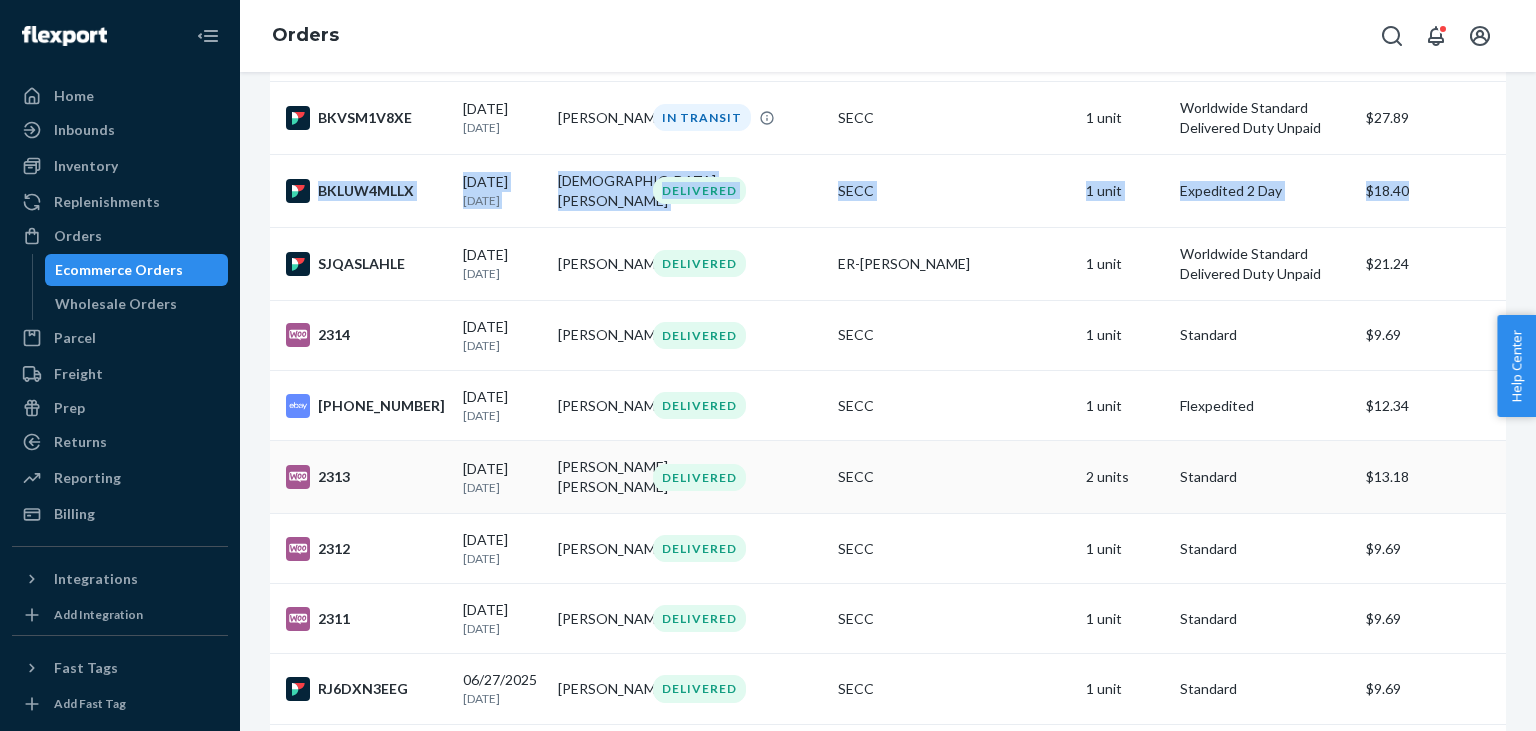 scroll, scrollTop: 504, scrollLeft: 0, axis: vertical 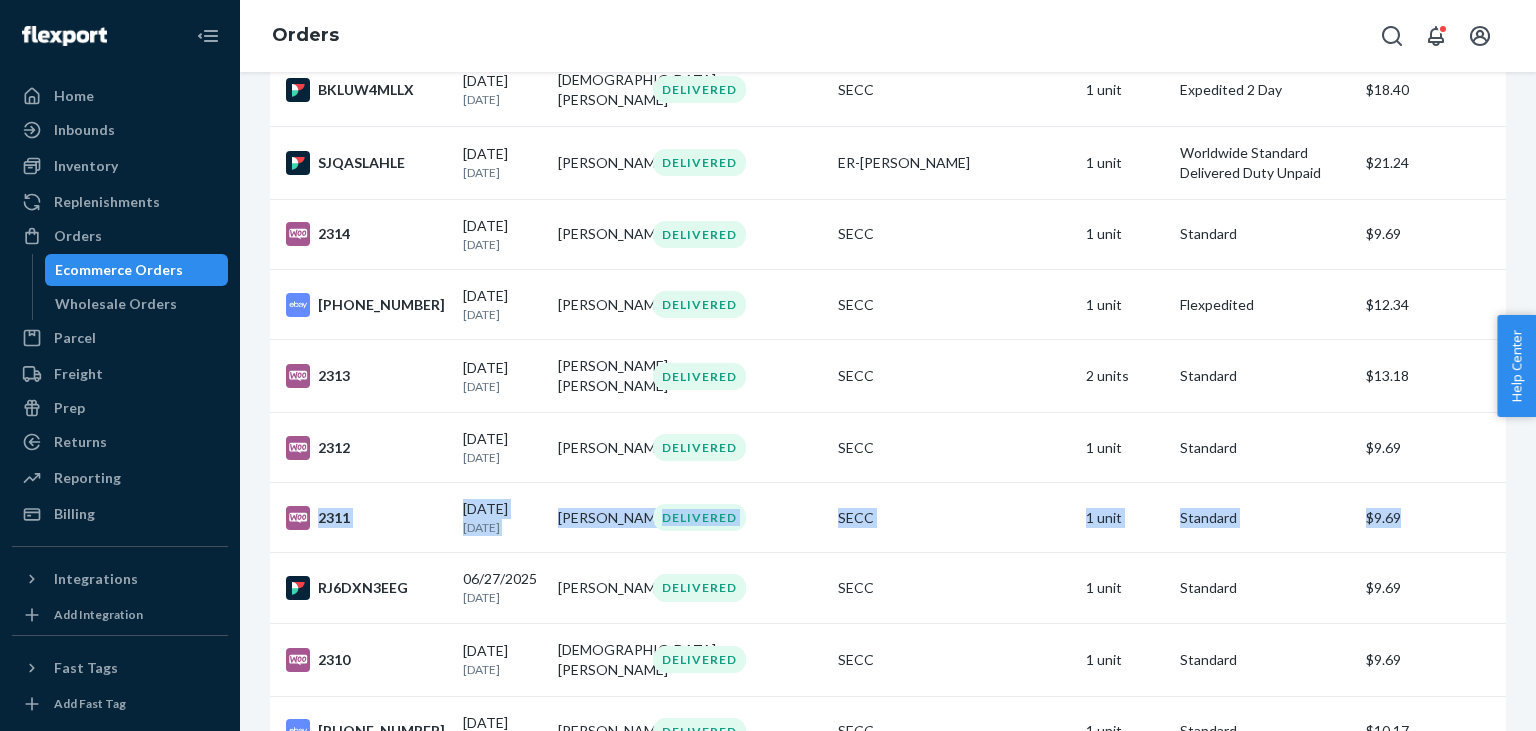 click on "Filter Import Orders Create order Ecommerce order Removal order All orders Invalid address Canceled Late Not Imported Order Order Date Customer Status SKU Units Service Fee 2317 [DATE] [DATE] [PERSON_NAME] DELIVERED SECC 1 unit Expedited 3 Day $15.16 2316 [DATE] [DATE] [PERSON_NAME] DELIVERED SECC 1 unit Expedited 3 Day $15.16 HJU_VDHIEX [DATE] [DATE] [PERSON_NAME] DELIVERED SECC 1 unit Expedited 3 Day $15.16 BKVSM1V8XE [DATE] [DATE] [PERSON_NAME] IN TRANSIT SECC 1 unit Worldwide Standard Delivered Duty Unpaid $27.89 BKLUW4MLLX [DATE] [DATE] [PERSON_NAME] DELIVERED SECC 1 unit Expedited 2 Day $18.40 SJQASLAHLE [DATE] [DATE] [PERSON_NAME] DELIVERED ER-[PERSON_NAME][DATE] unit Worldwide Standard Delivered Duty Unpaid $21.24 2314 [DATE] [DATE] [PERSON_NAME] DELIVERED SECC 1 unit Standard $9.69 [PHONE_NUMBER] [DATE] [DATE] [PERSON_NAME] DELIVERED SECC 1 unit Flexpedited $12.34 2313 [DATE] [DATE] [PERSON_NAME] [PERSON_NAME] DELIVERED SECC 2 units" at bounding box center [888, 3284] 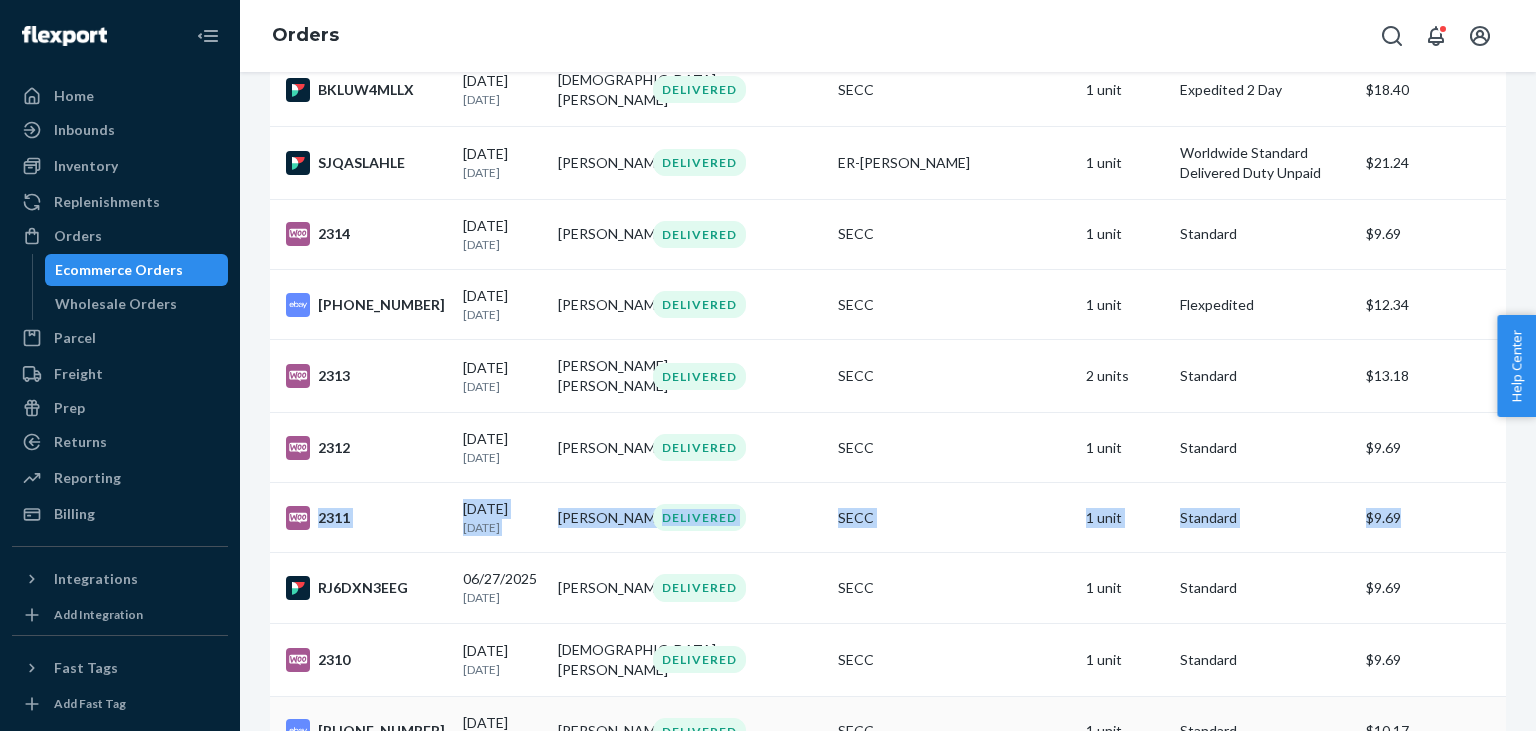 copy on "2311 [DATE] [DATE] [PERSON_NAME] DELIVERED SECC 1 unit Standard $9.69" 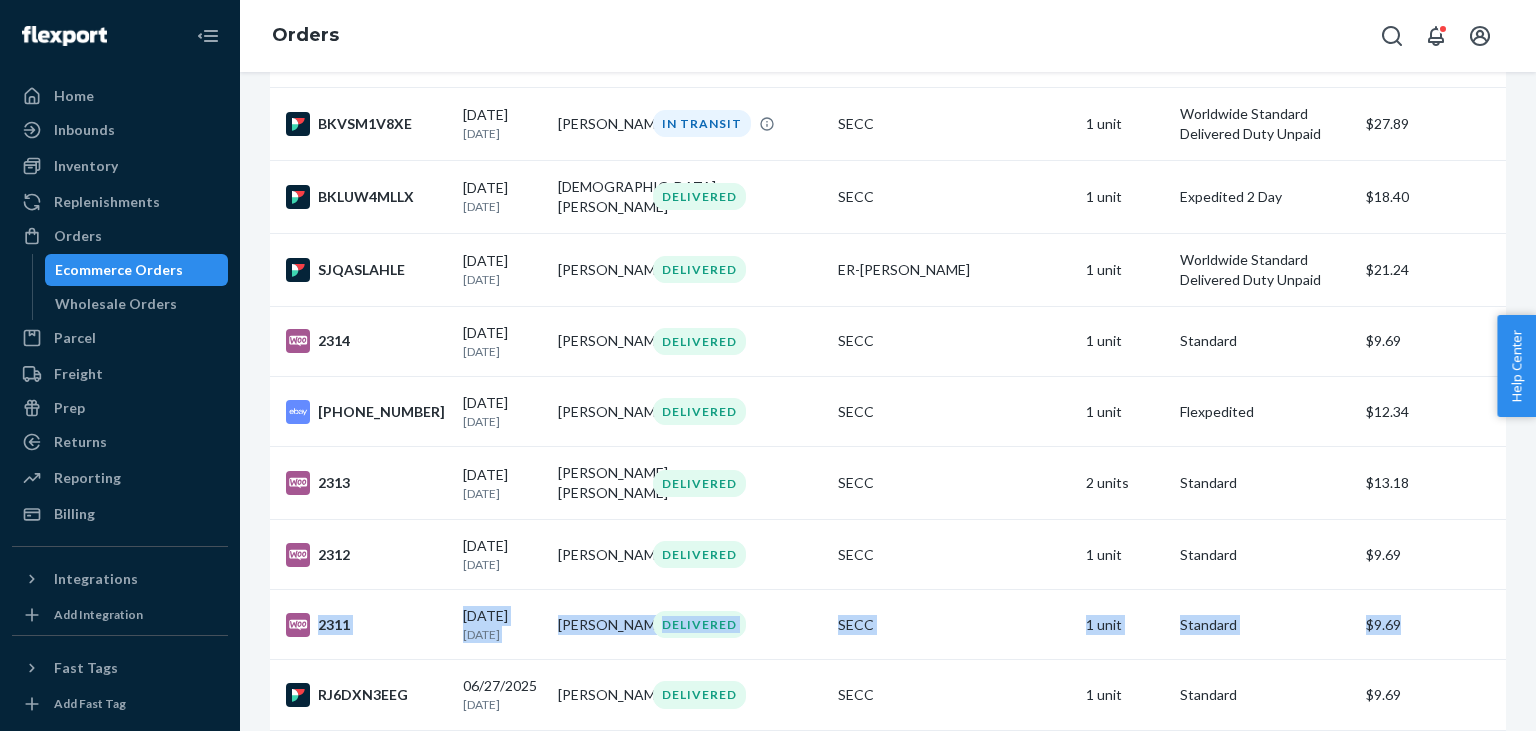 scroll, scrollTop: 378, scrollLeft: 0, axis: vertical 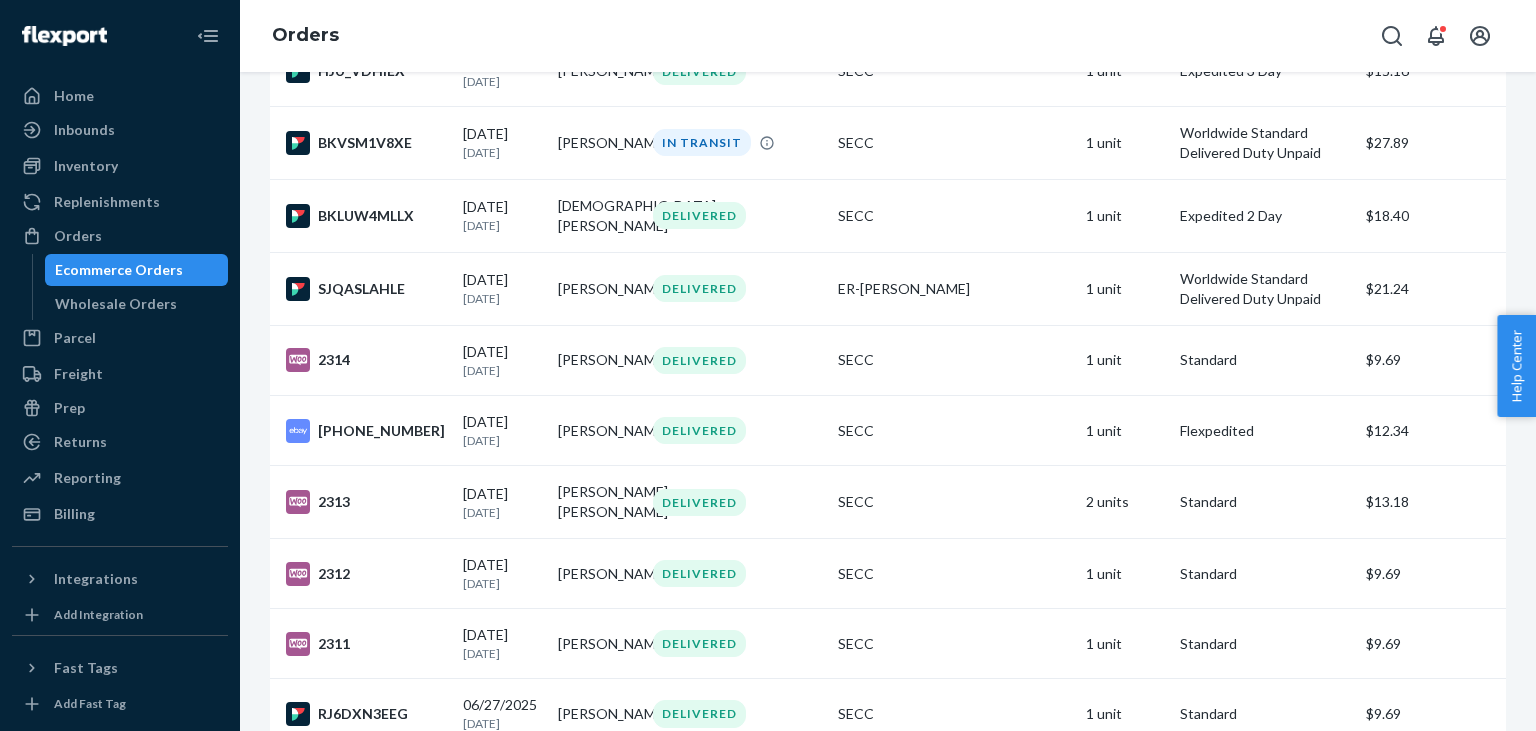 click on "Filter Import Orders Create order Ecommerce order Removal order All orders Invalid address Canceled Late Not Imported Order Order Date Customer Status SKU Units Service Fee 2317 [DATE] [DATE] [PERSON_NAME] DELIVERED SECC 1 unit Expedited 3 Day $15.16 2316 [DATE] [DATE] [PERSON_NAME] DELIVERED SECC 1 unit Expedited 3 Day $15.16 HJU_VDHIEX [DATE] [DATE] [PERSON_NAME] DELIVERED SECC 1 unit Expedited 3 Day $15.16 BKVSM1V8XE [DATE] [DATE] [PERSON_NAME] IN TRANSIT SECC 1 unit Worldwide Standard Delivered Duty Unpaid $27.89 BKLUW4MLLX [DATE] [DATE] [PERSON_NAME] DELIVERED SECC 1 unit Expedited 2 Day $18.40 SJQASLAHLE [DATE] [DATE] [PERSON_NAME] DELIVERED ER-[PERSON_NAME][DATE] unit Worldwide Standard Delivered Duty Unpaid $21.24 2314 [DATE] [DATE] [PERSON_NAME] DELIVERED SECC 1 unit Standard $9.69 [PHONE_NUMBER] [DATE] [DATE] [PERSON_NAME] DELIVERED SECC 1 unit Flexpedited $12.34 2313 [DATE] [DATE] [PERSON_NAME] [PERSON_NAME] DELIVERED SECC 2 units" at bounding box center [888, 401] 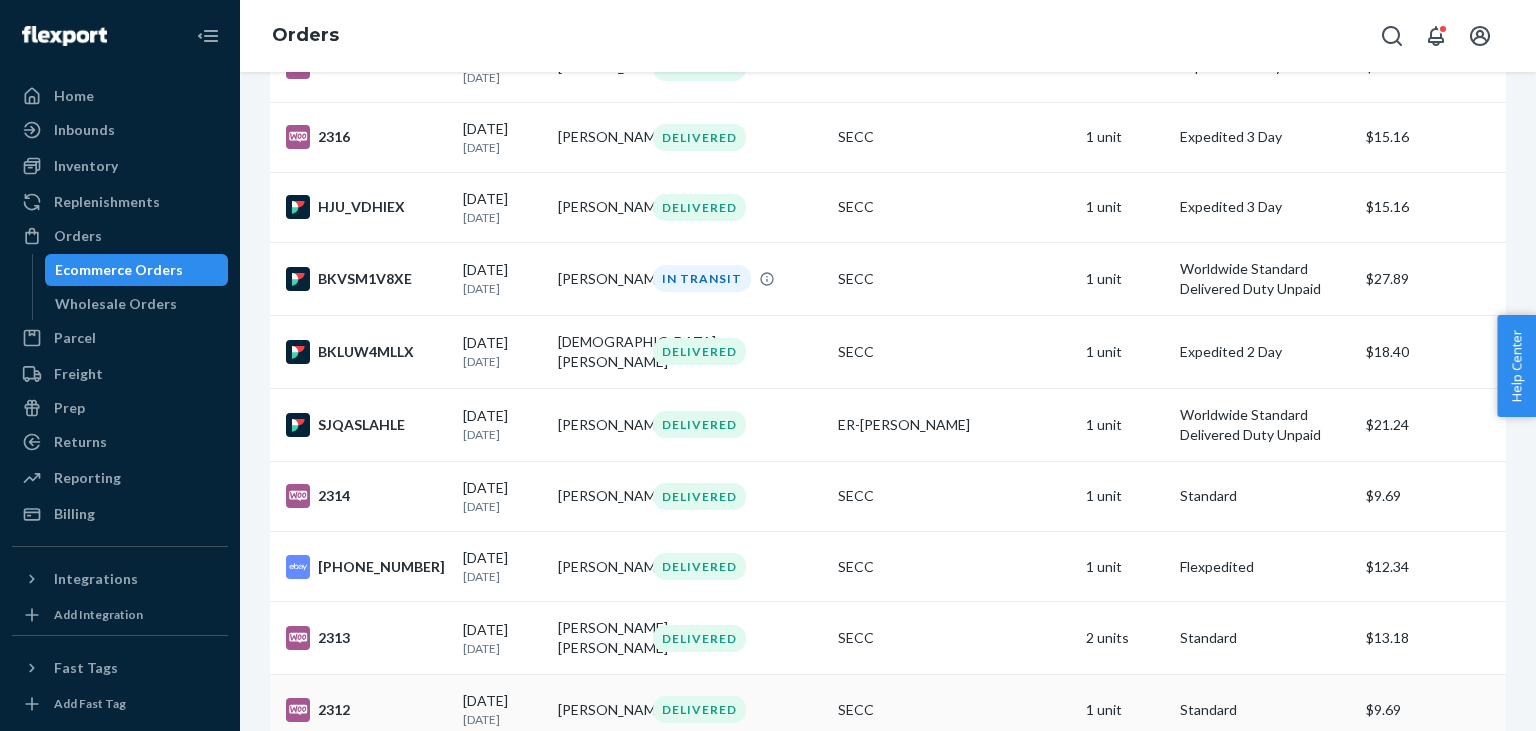 scroll, scrollTop: 277, scrollLeft: 0, axis: vertical 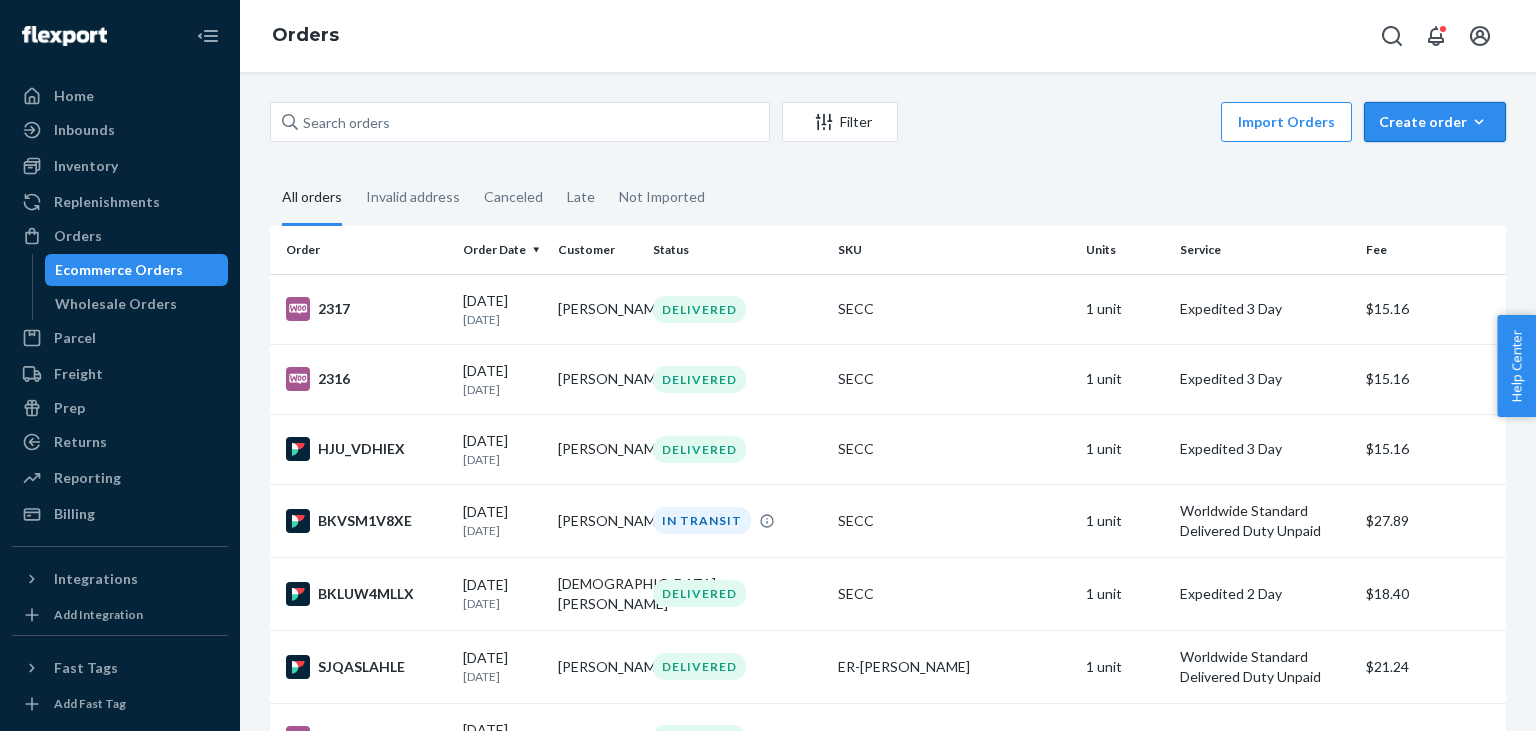 click on "Create order" at bounding box center (1435, 122) 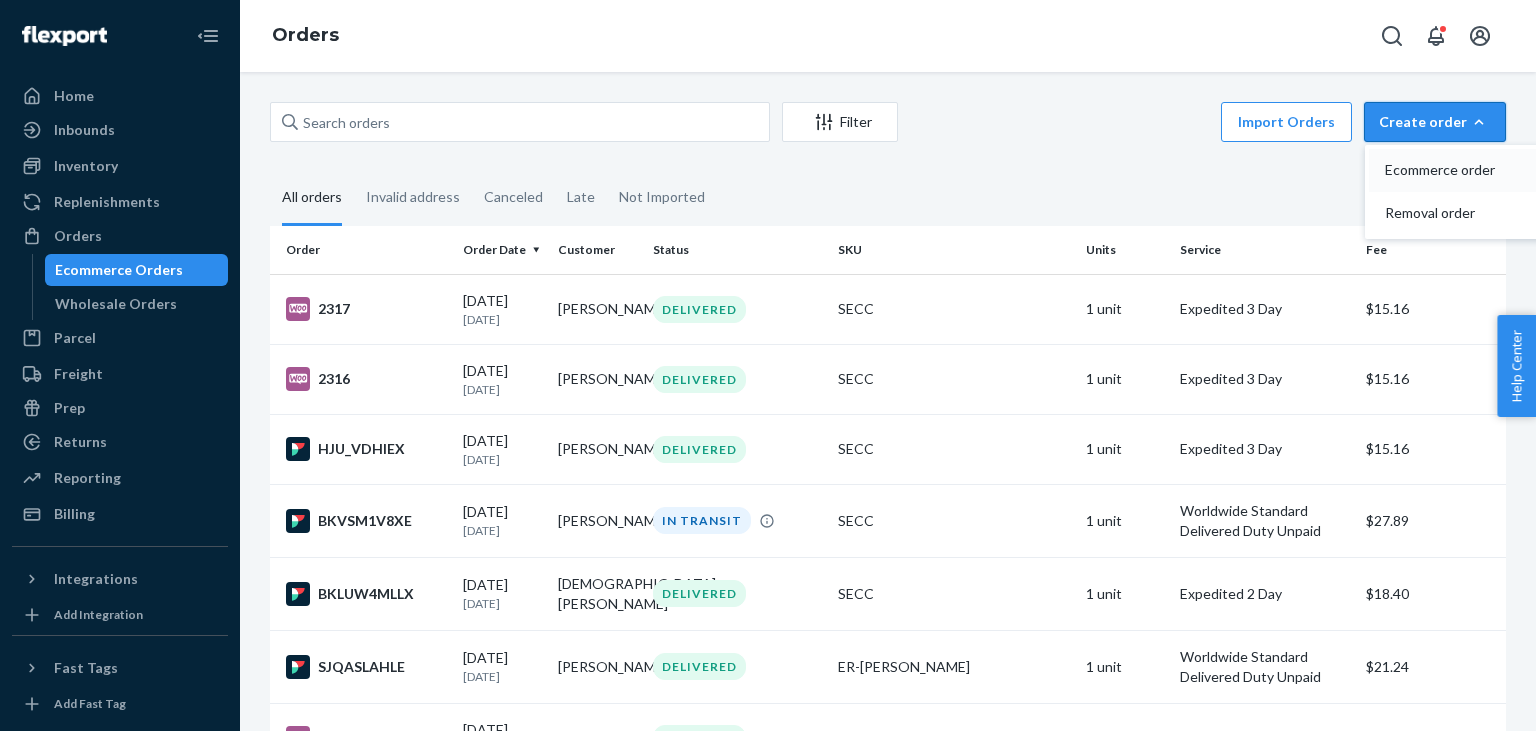 click on "Ecommerce order" at bounding box center (1447, 170) 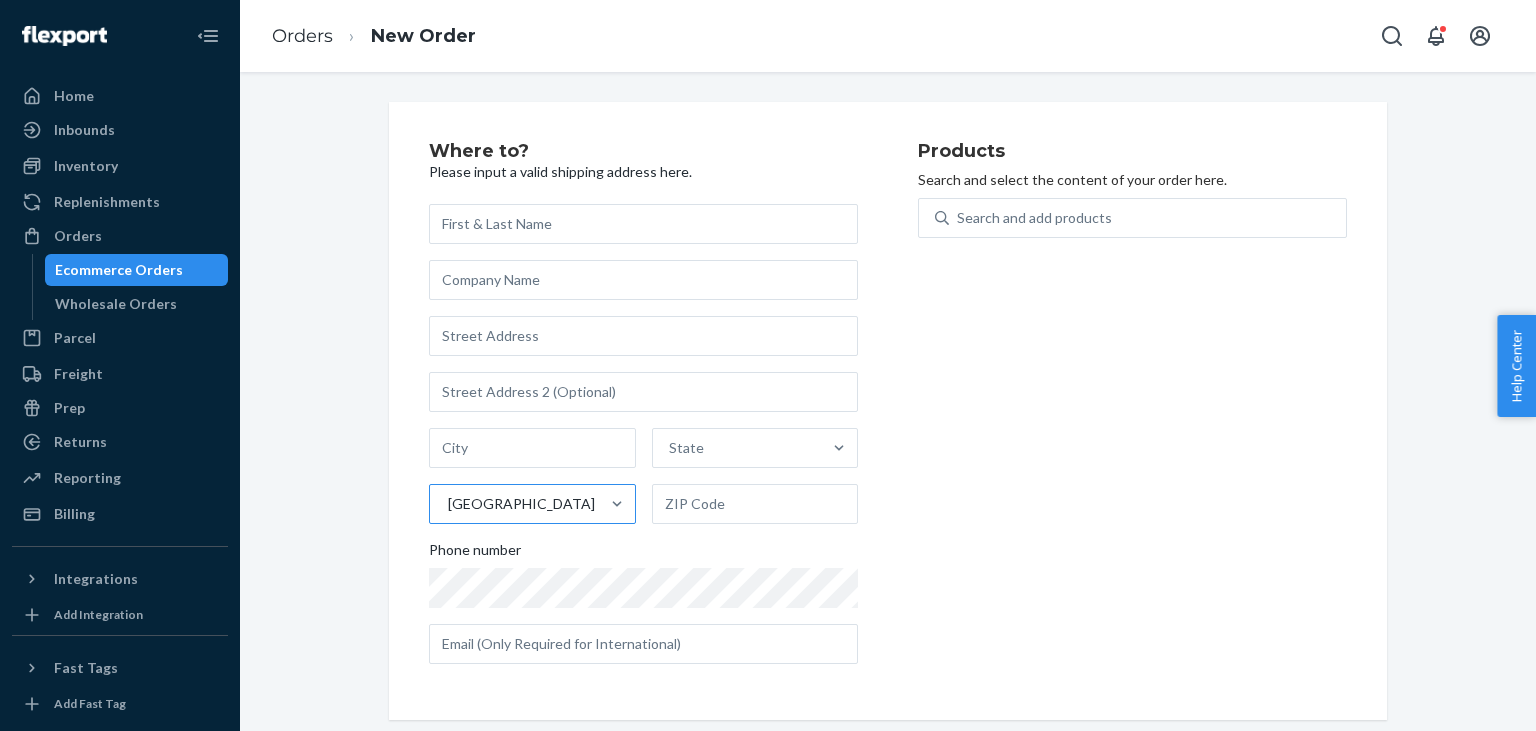 click on "[GEOGRAPHIC_DATA]" at bounding box center (514, 504) 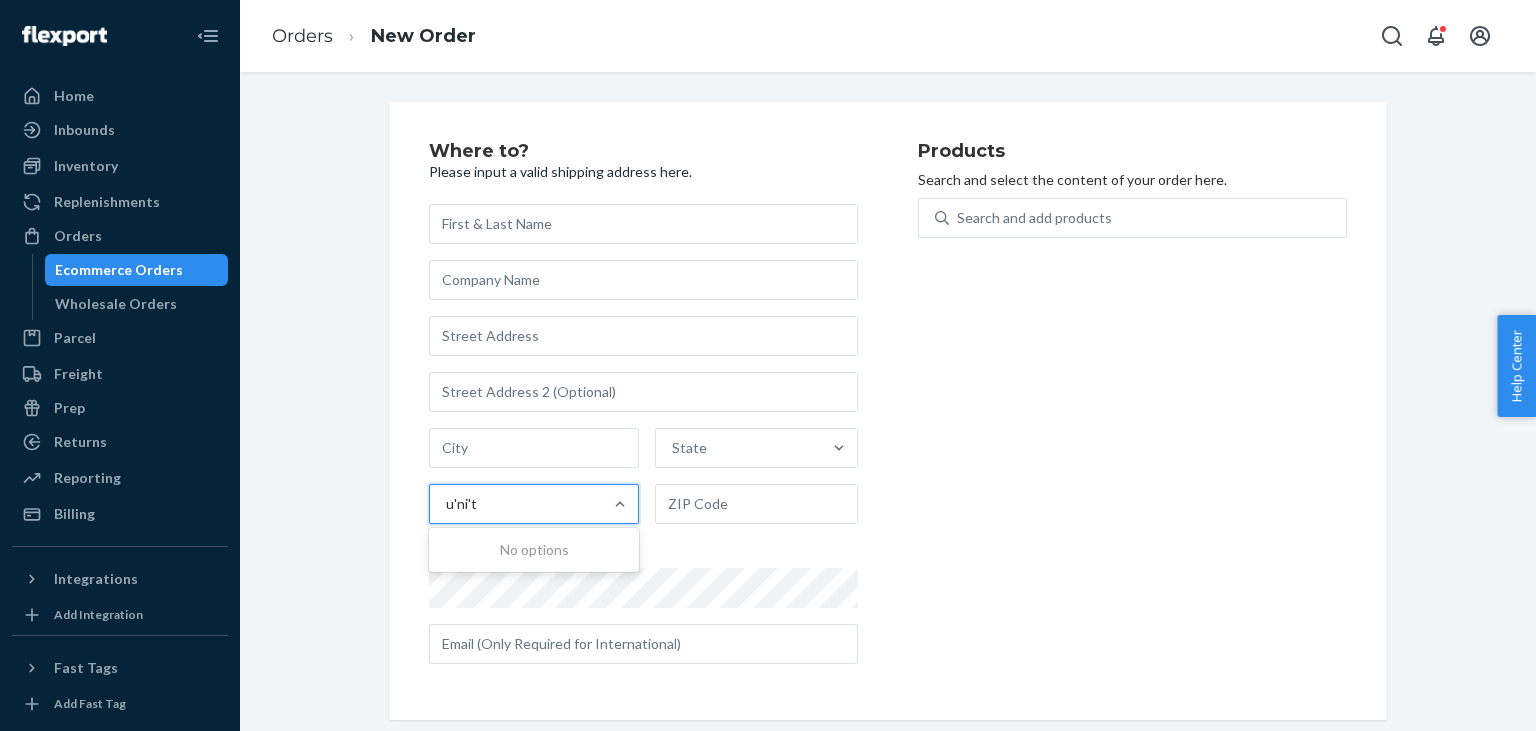 type on "unit" 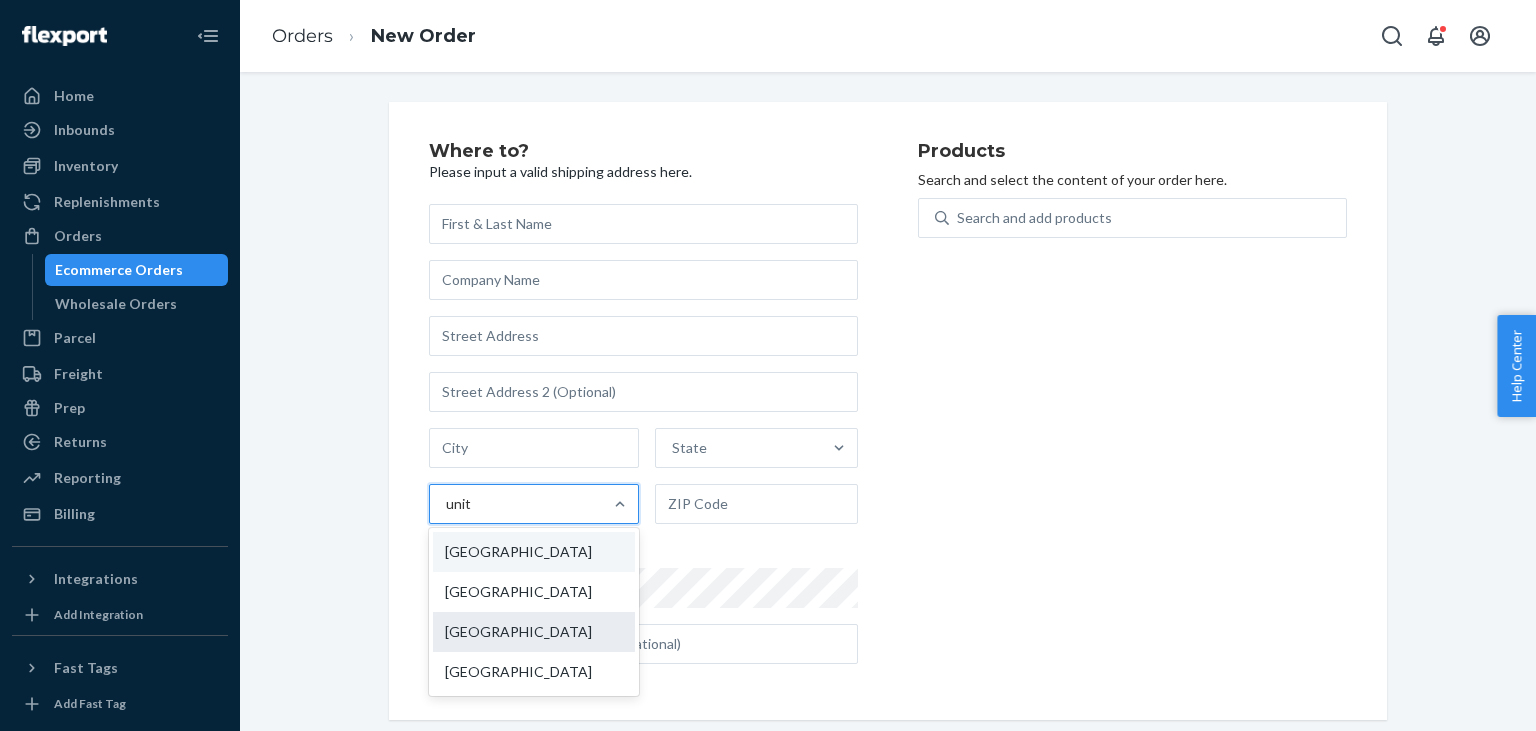 click on "[GEOGRAPHIC_DATA]" at bounding box center (534, 632) 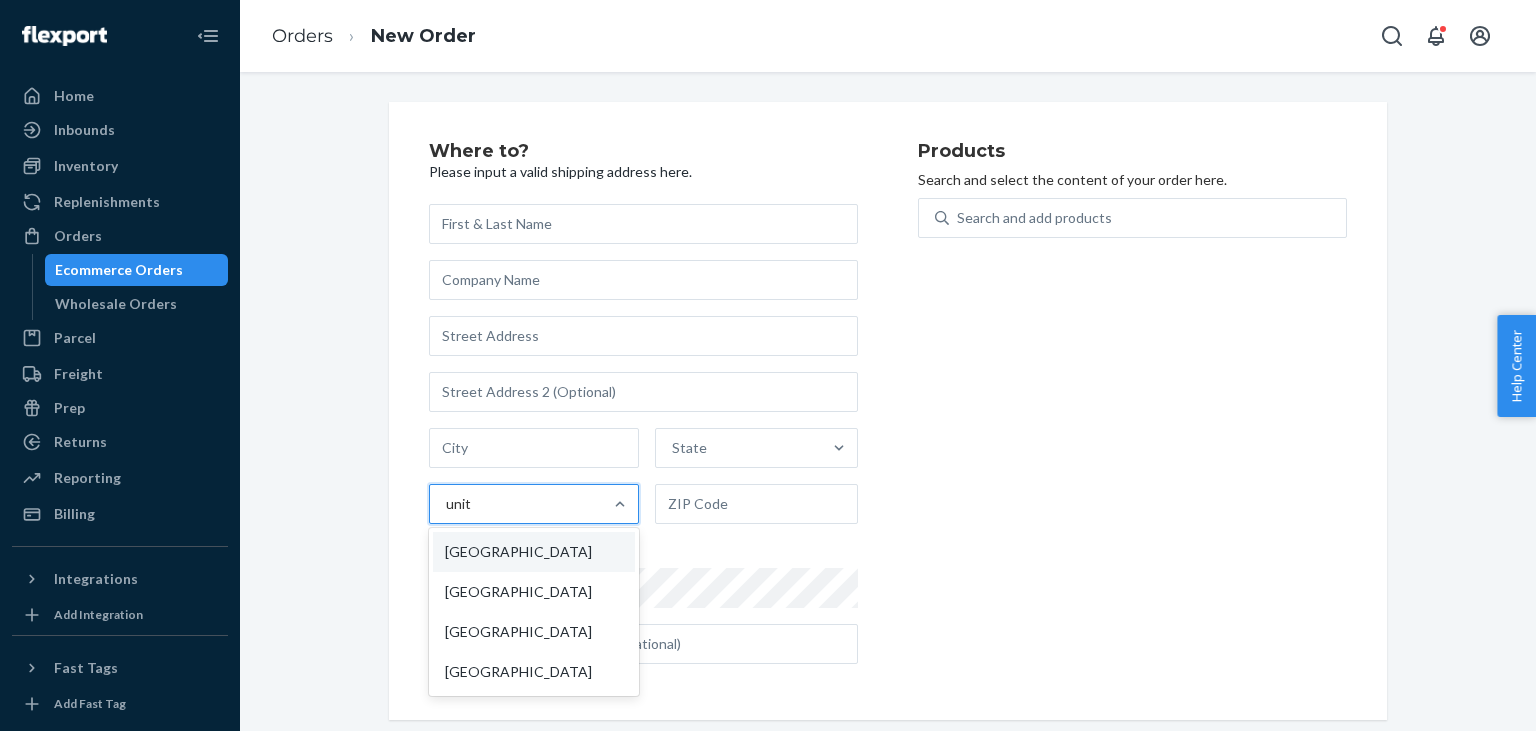 type 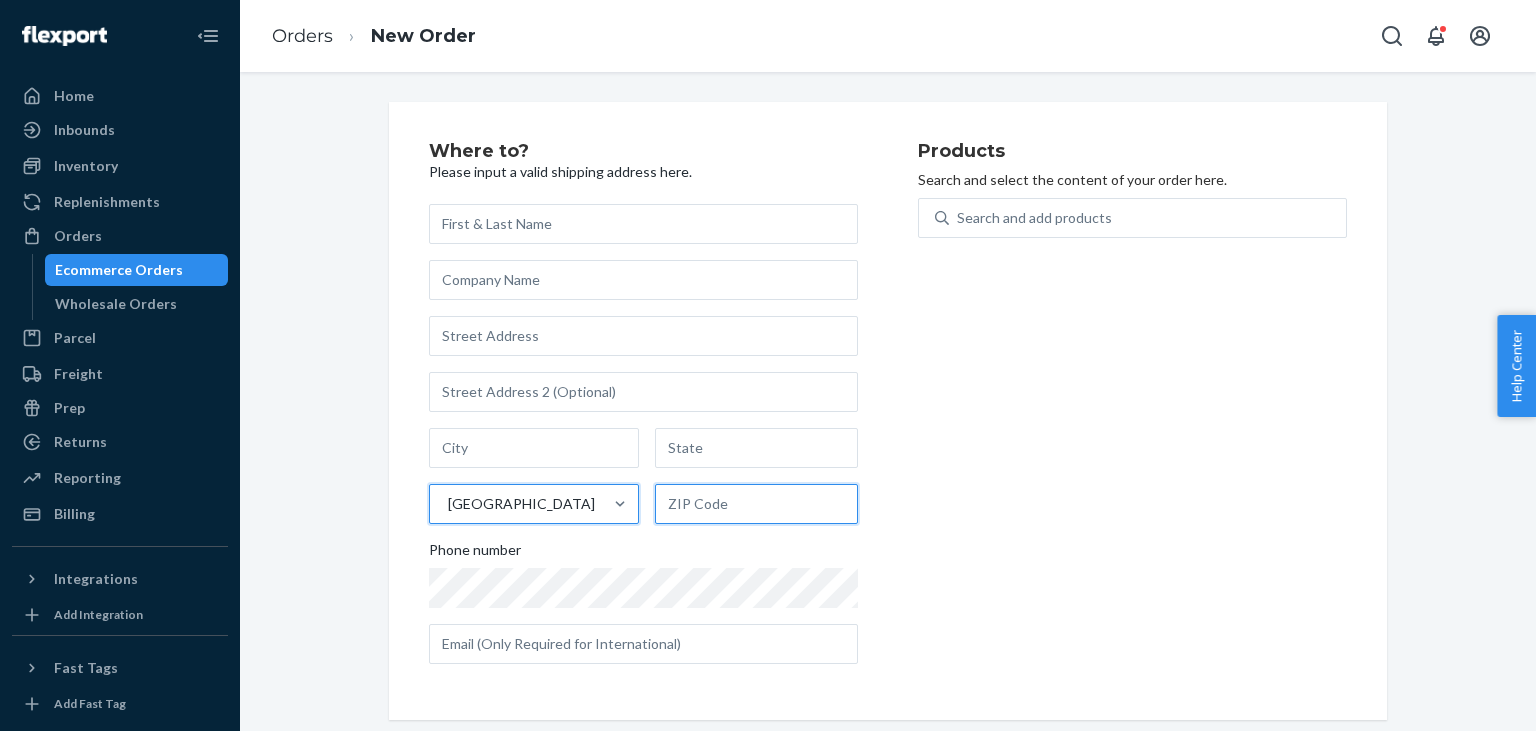 click at bounding box center (756, 504) 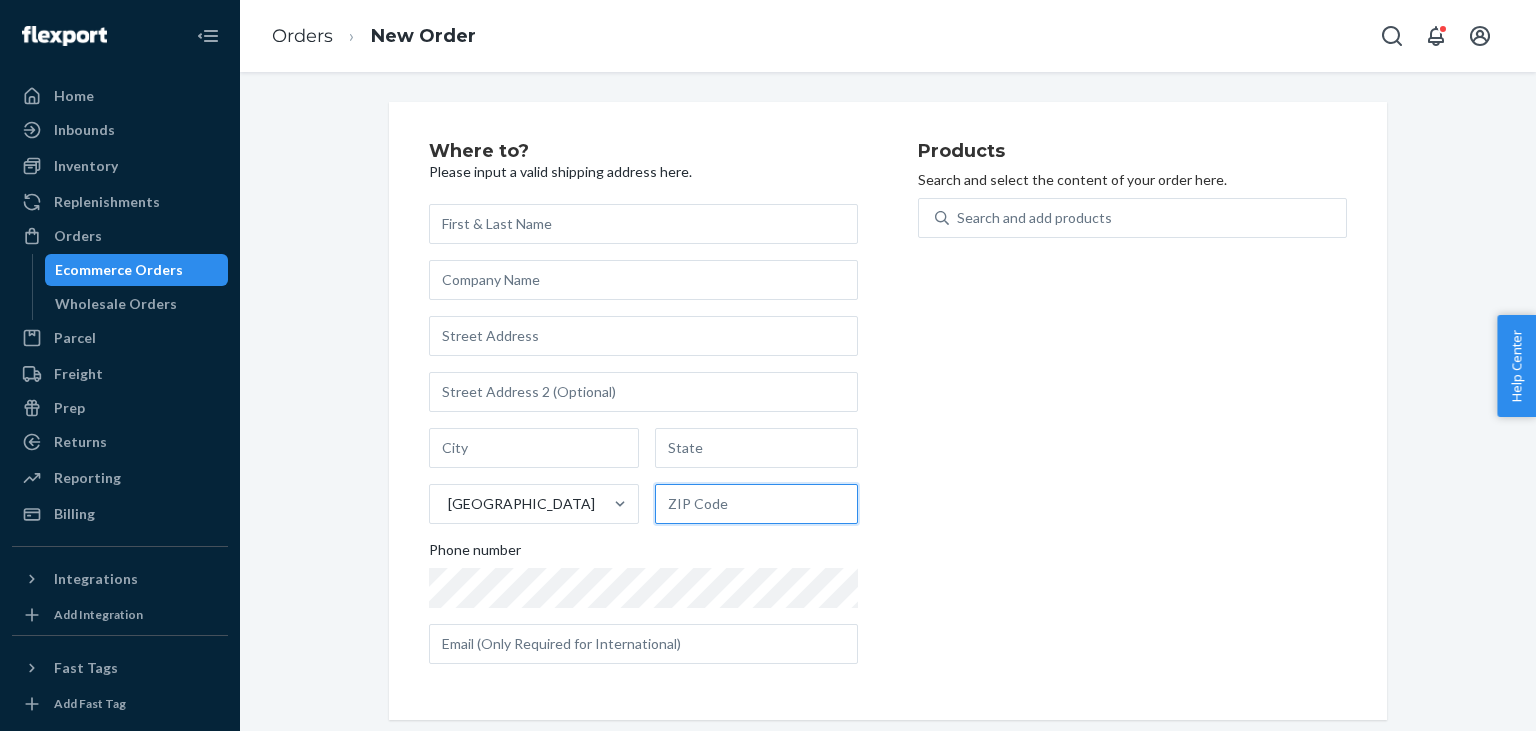 paste on "SA11 3TF" 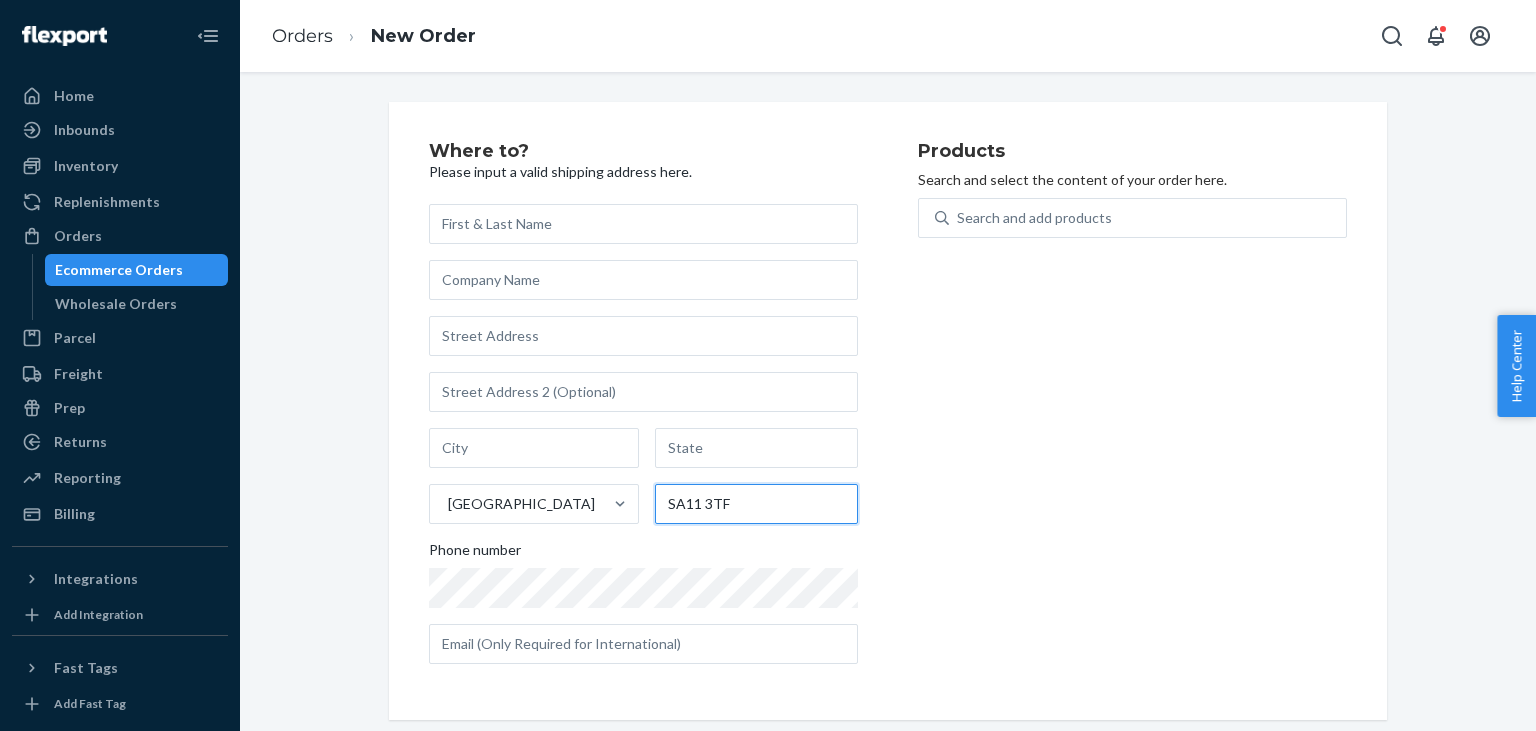 type on "SA11 3TF" 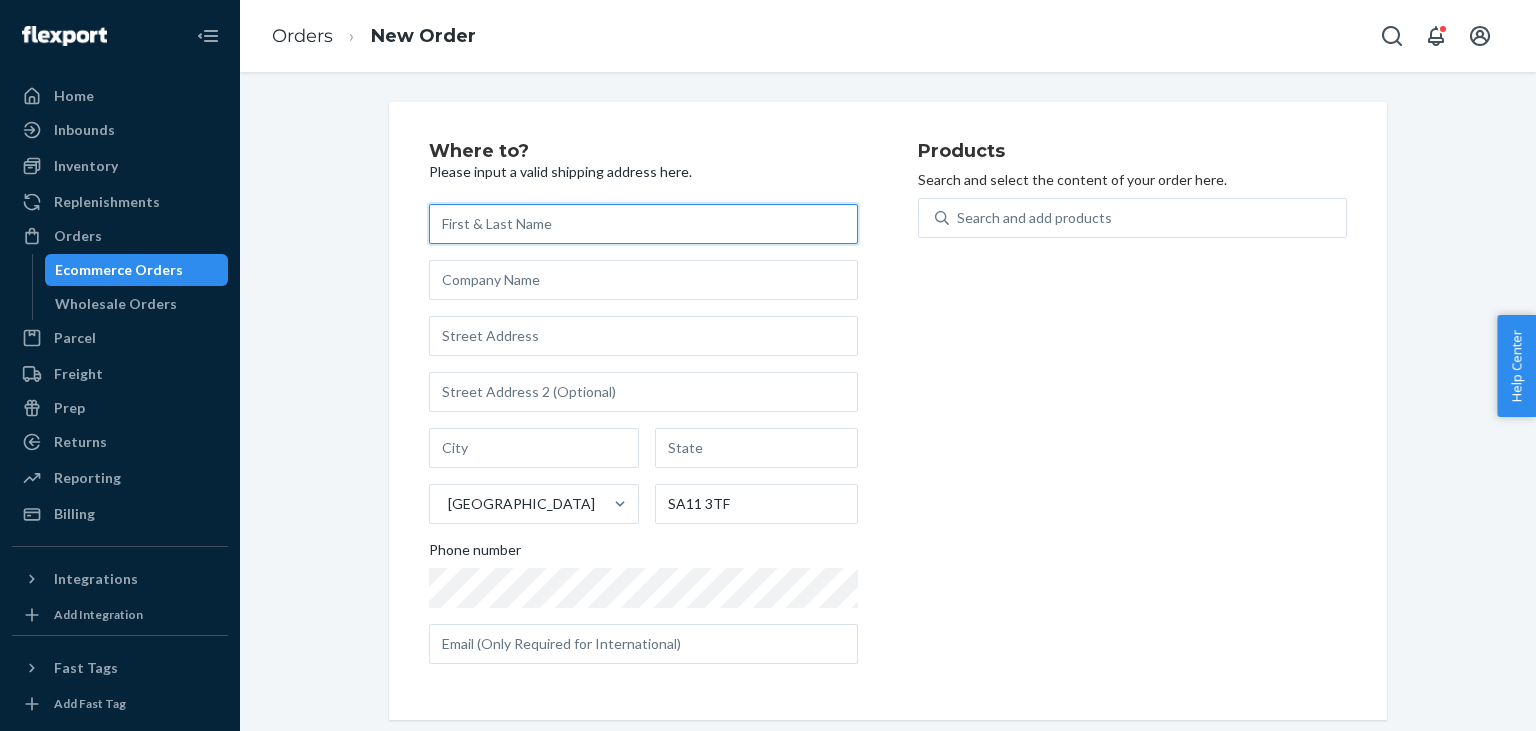 click at bounding box center [643, 224] 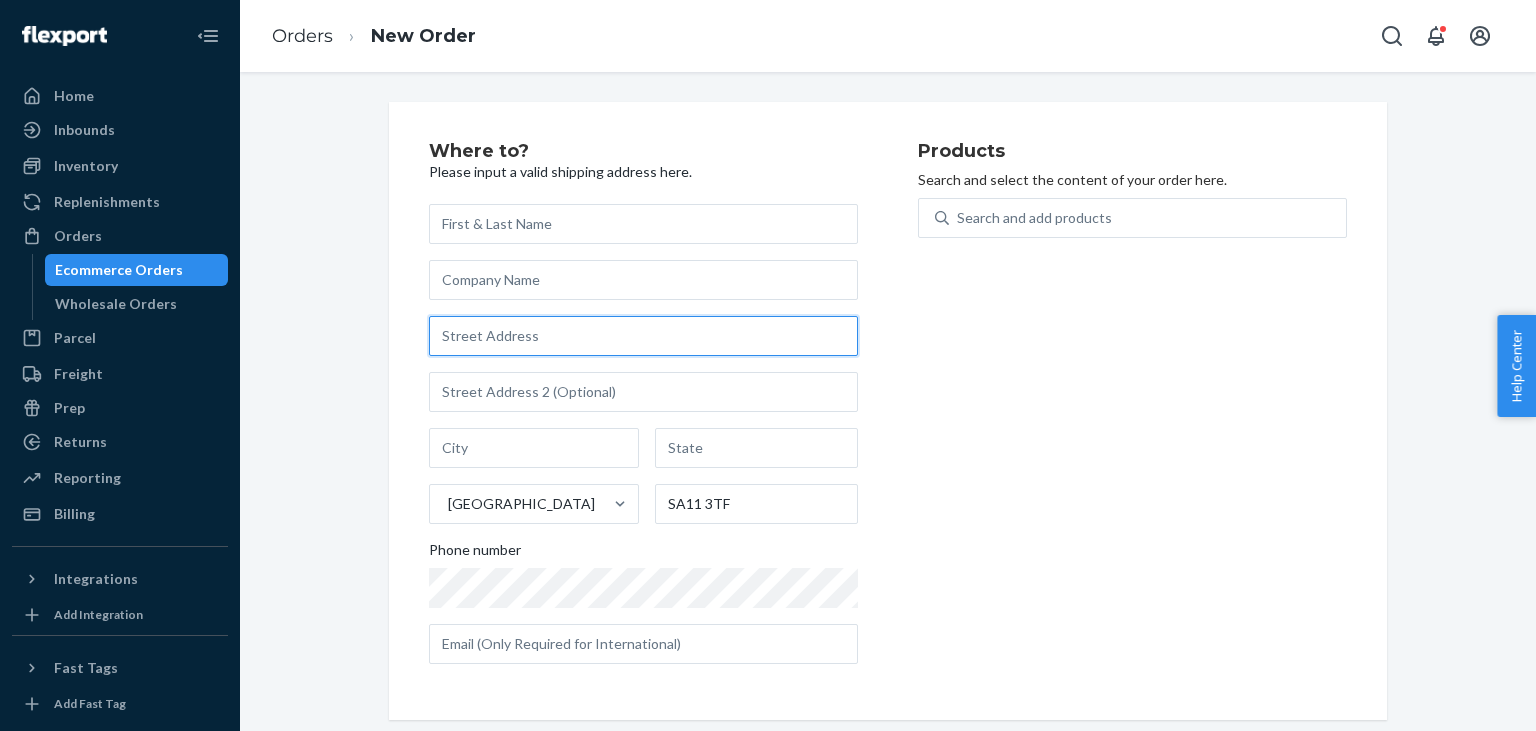 click at bounding box center (643, 336) 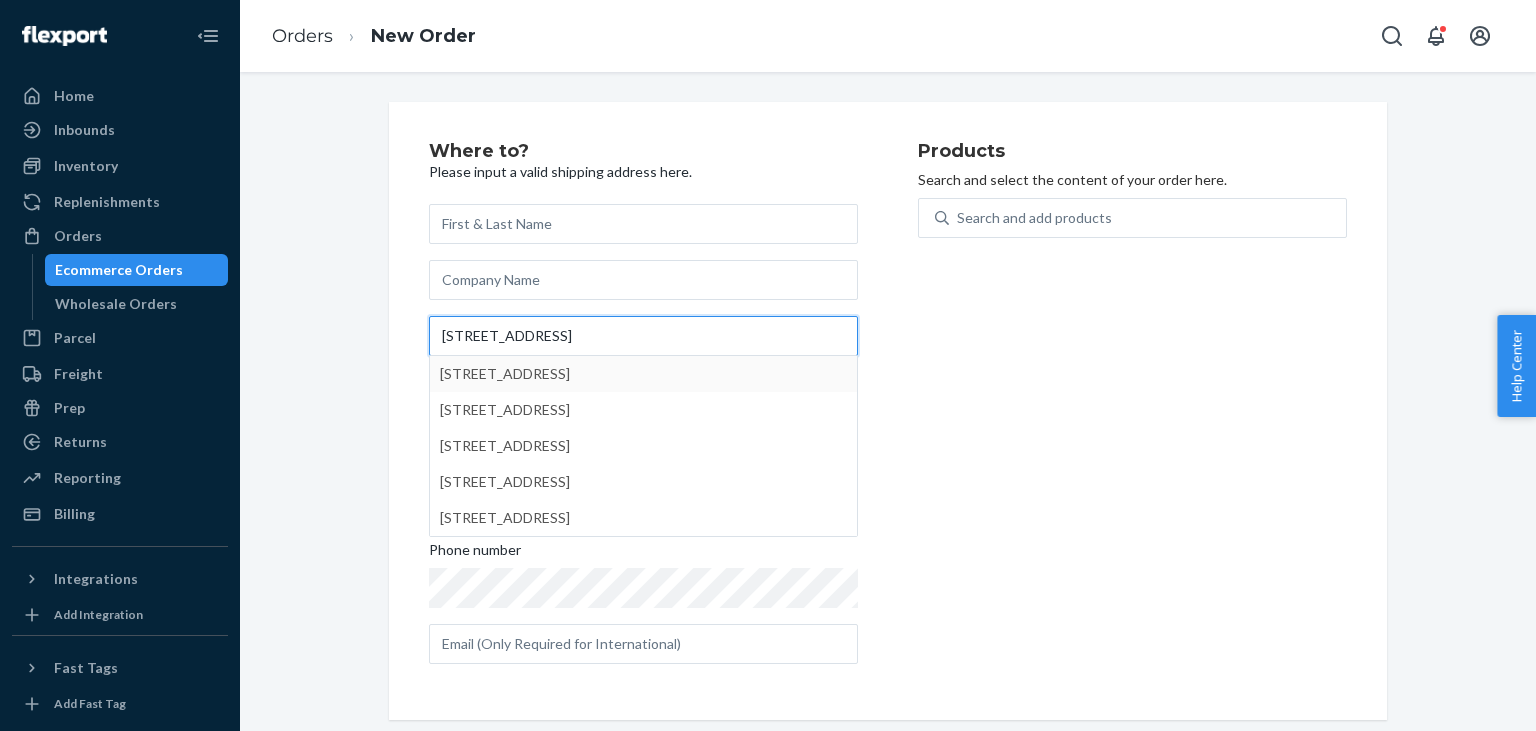 type on "[STREET_ADDRESS]" 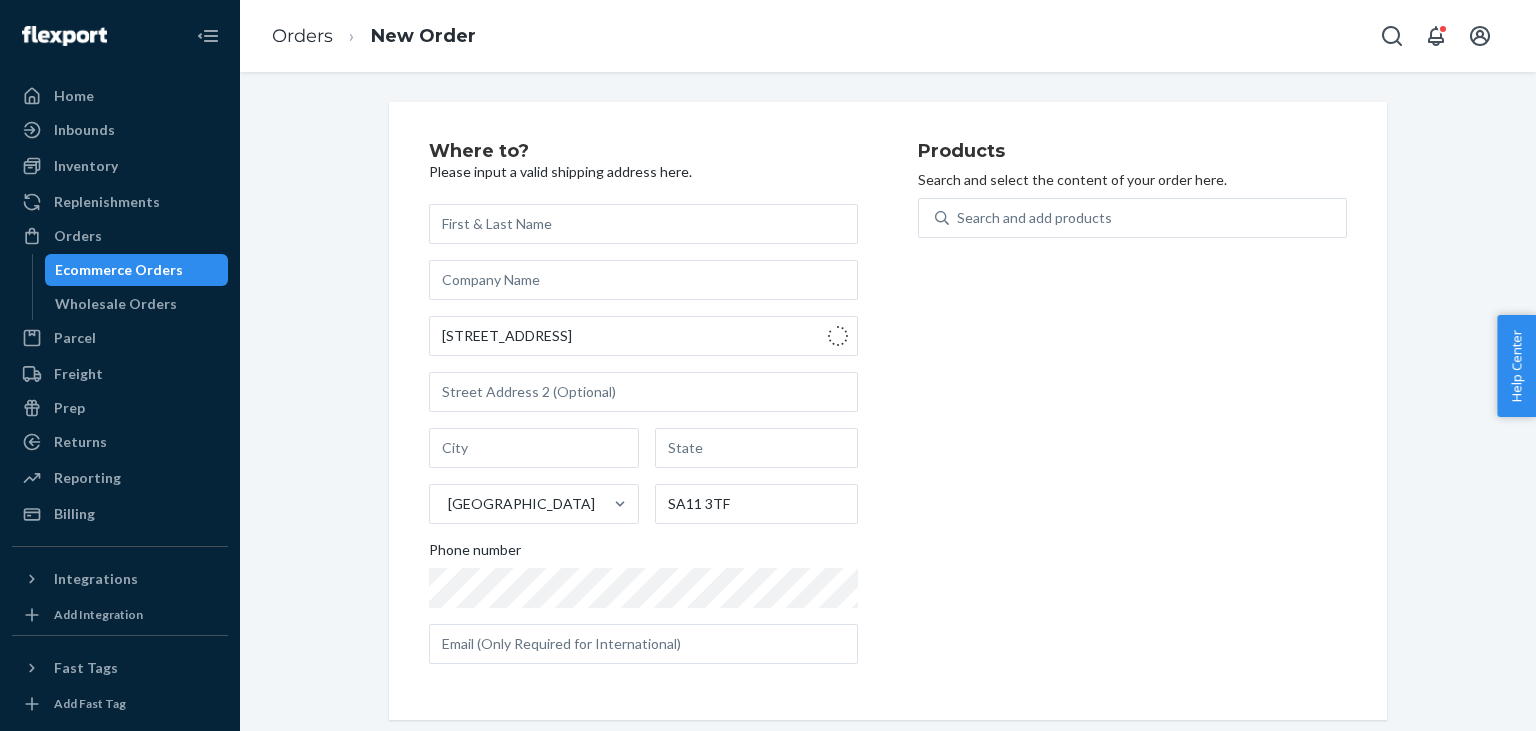 type on "Neath" 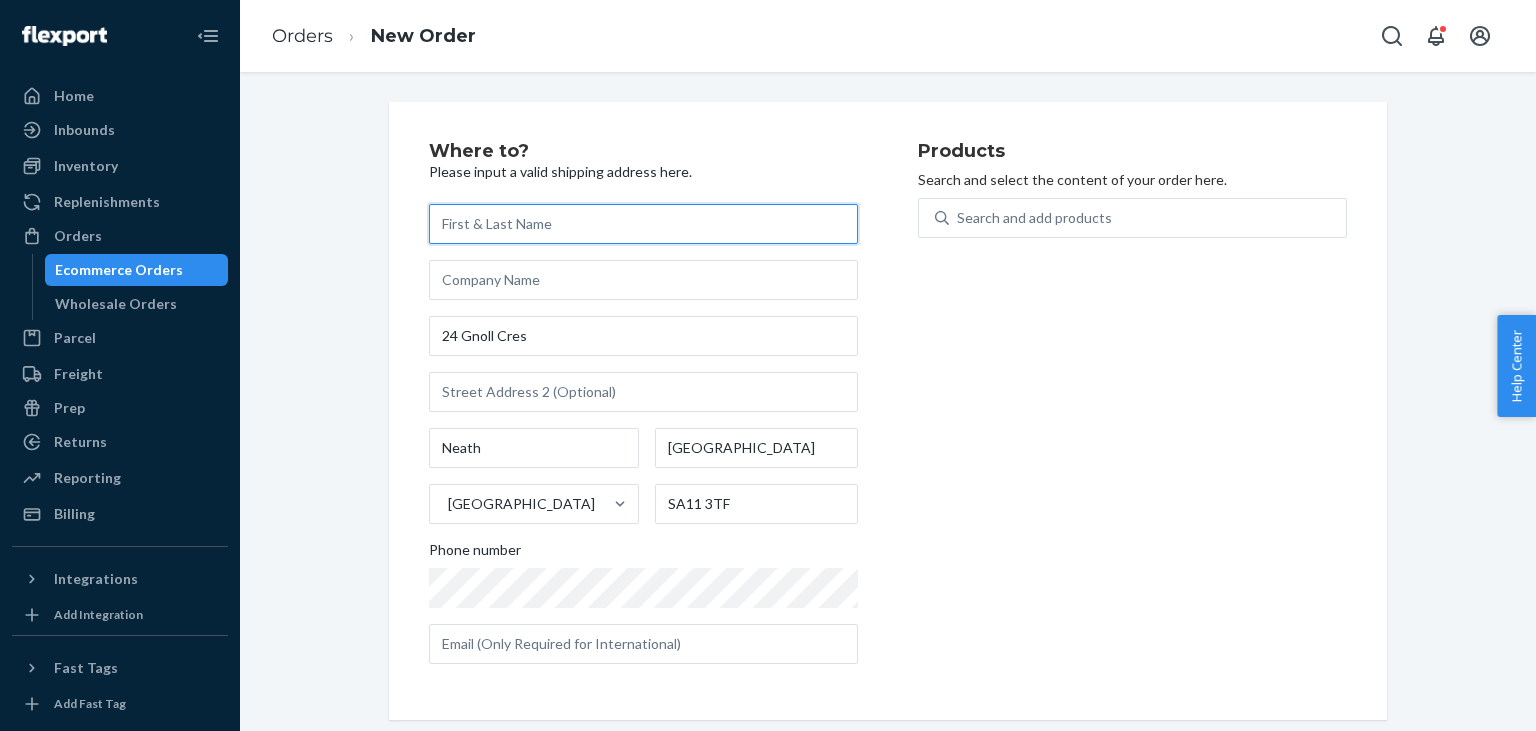 click at bounding box center (643, 224) 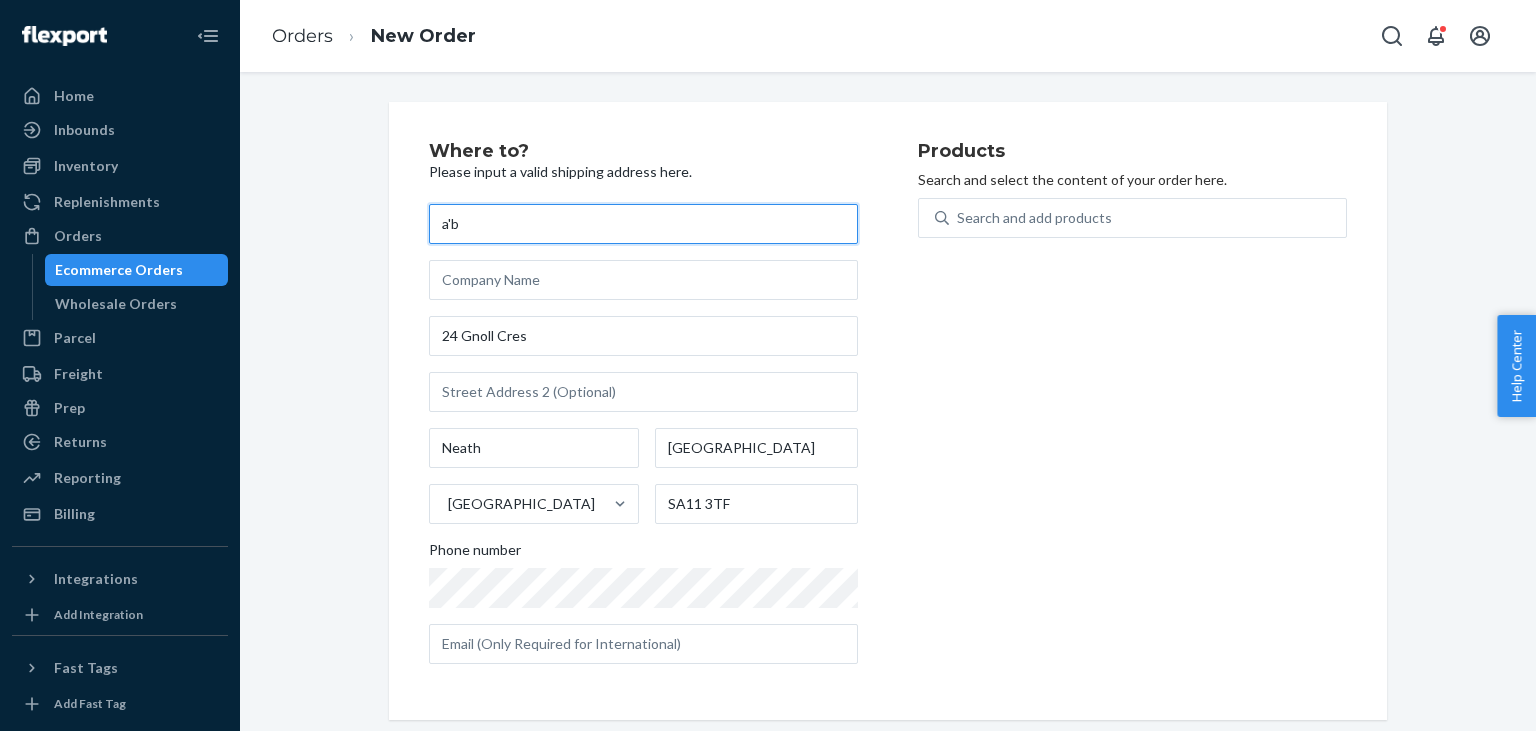 type on "ab" 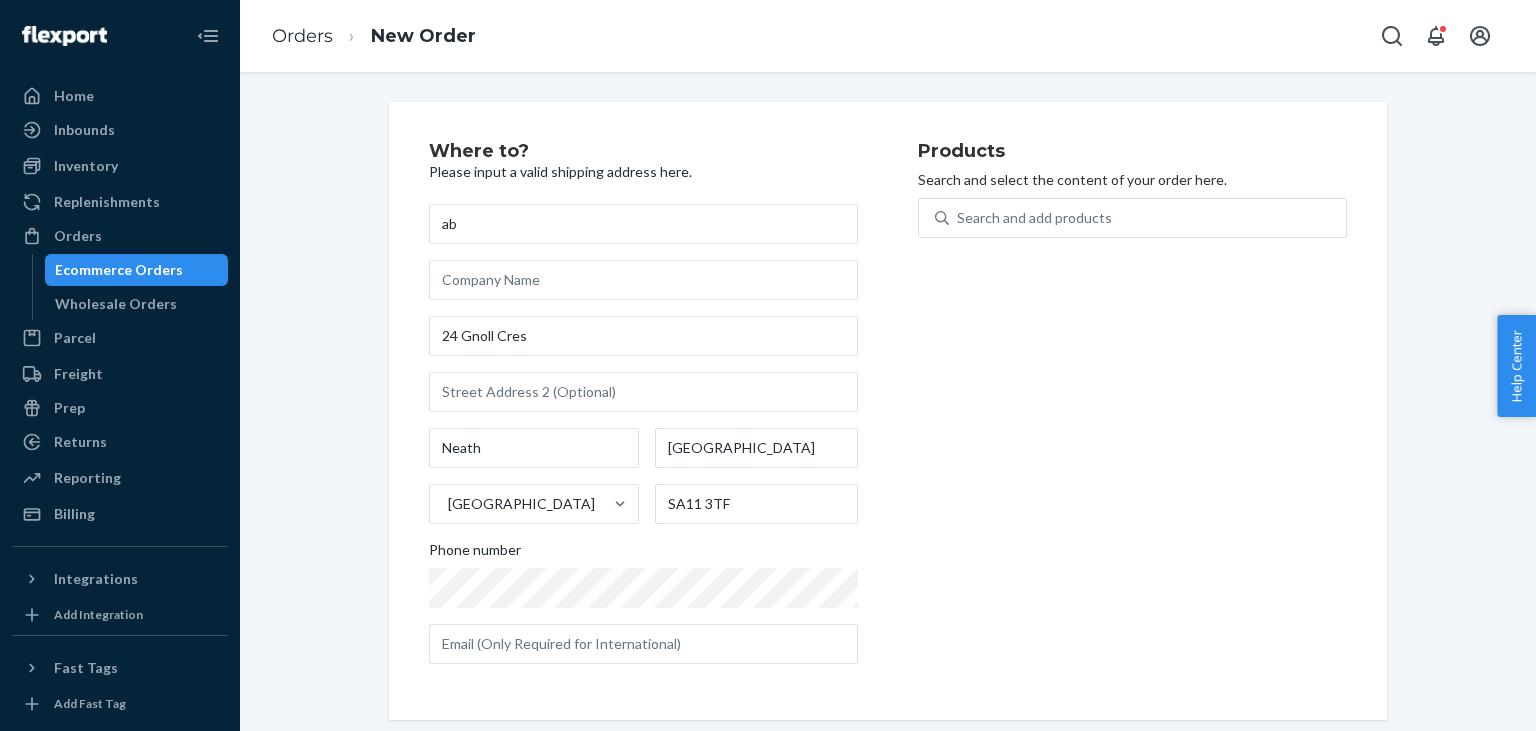 click on "Products Search and select the content of your order here. Search and add products" at bounding box center (1132, 411) 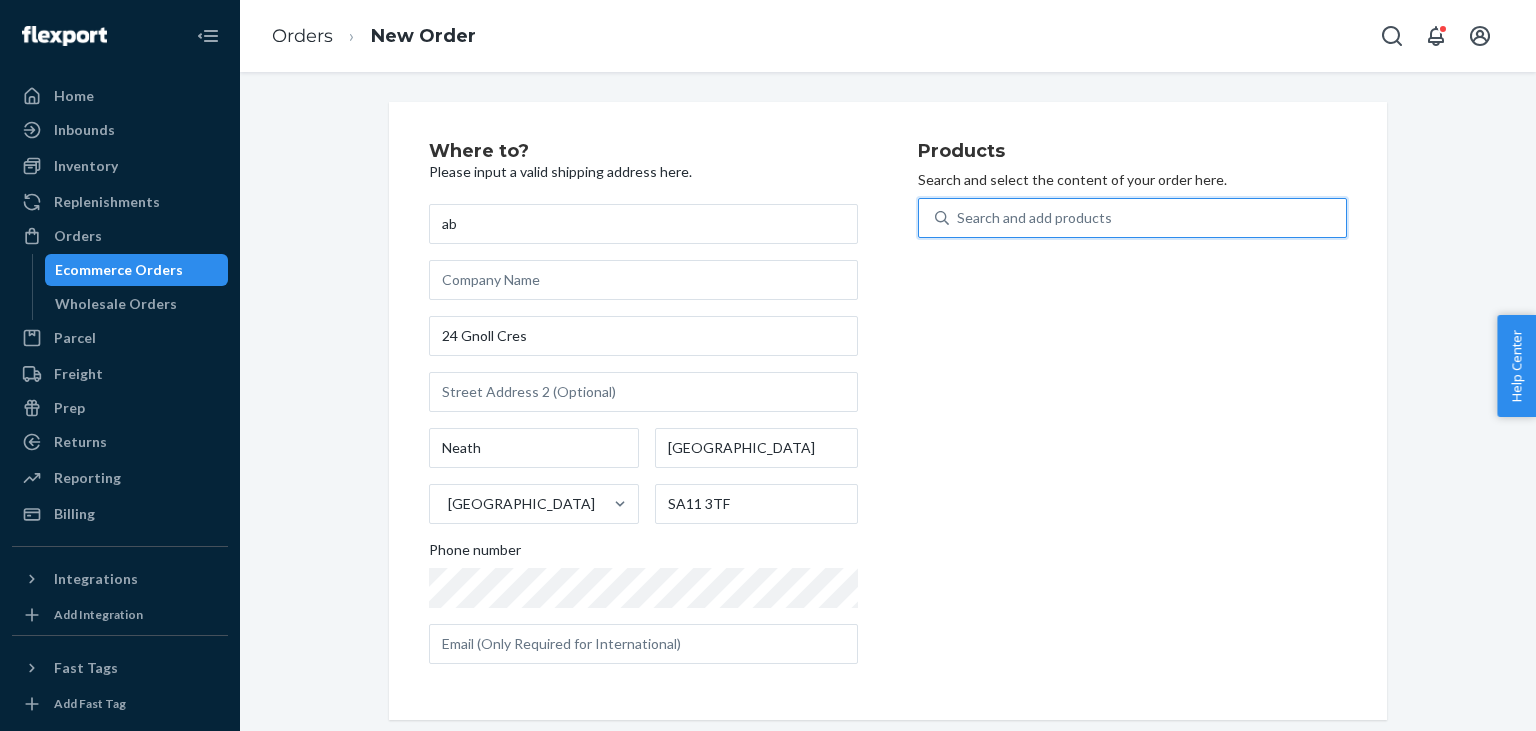 click on "Search and add products" at bounding box center (1147, 218) 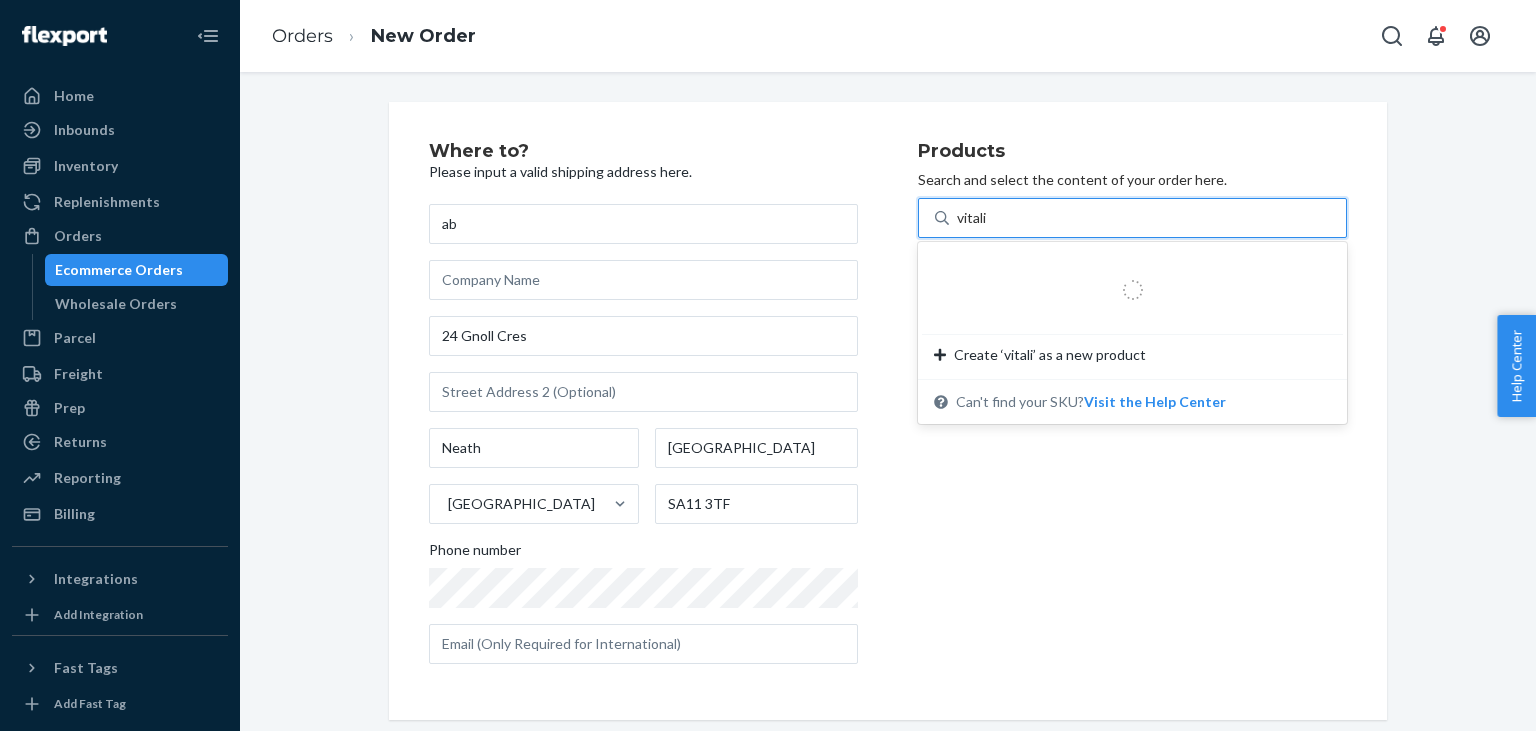 type on "vitalic" 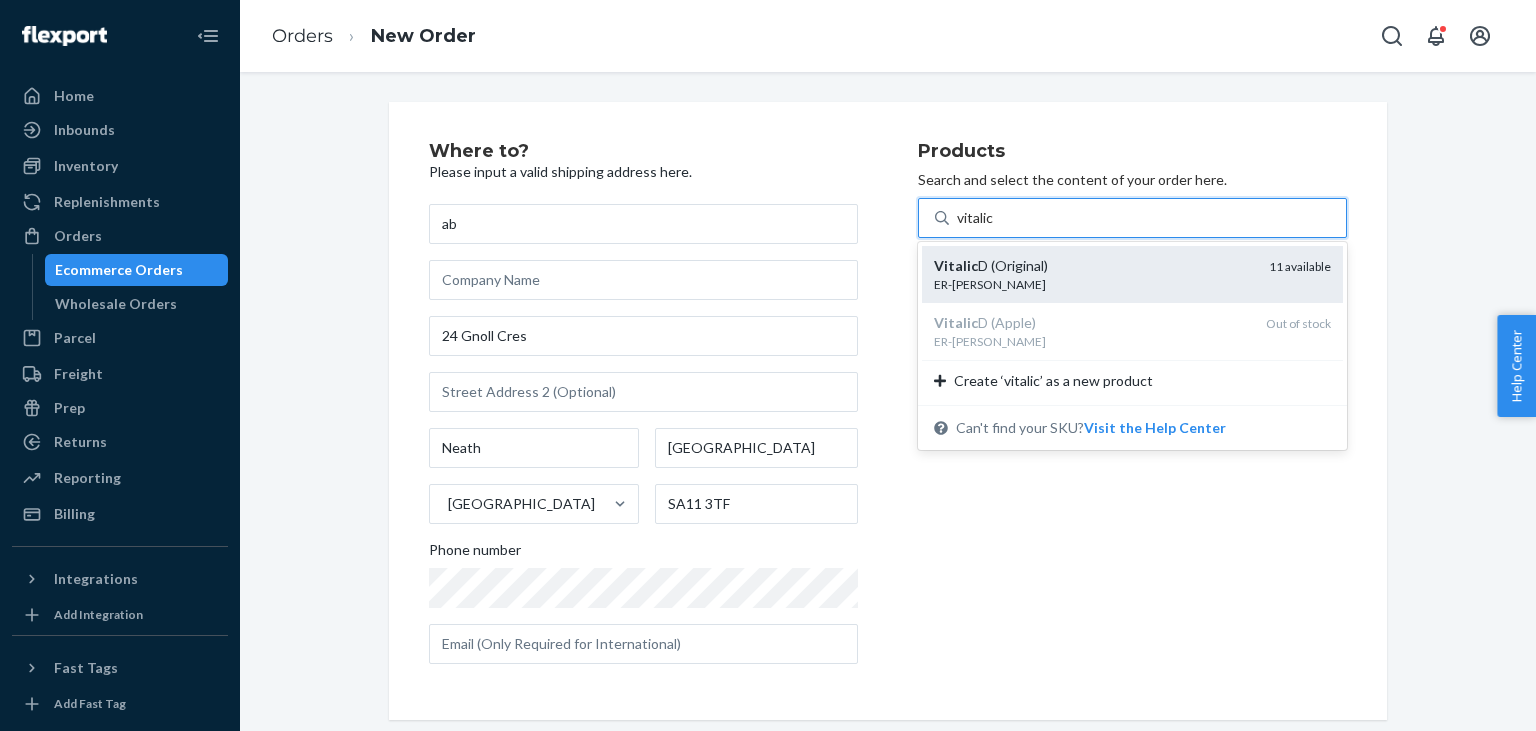 click on "Vitalic  D (Original)" at bounding box center [1093, 266] 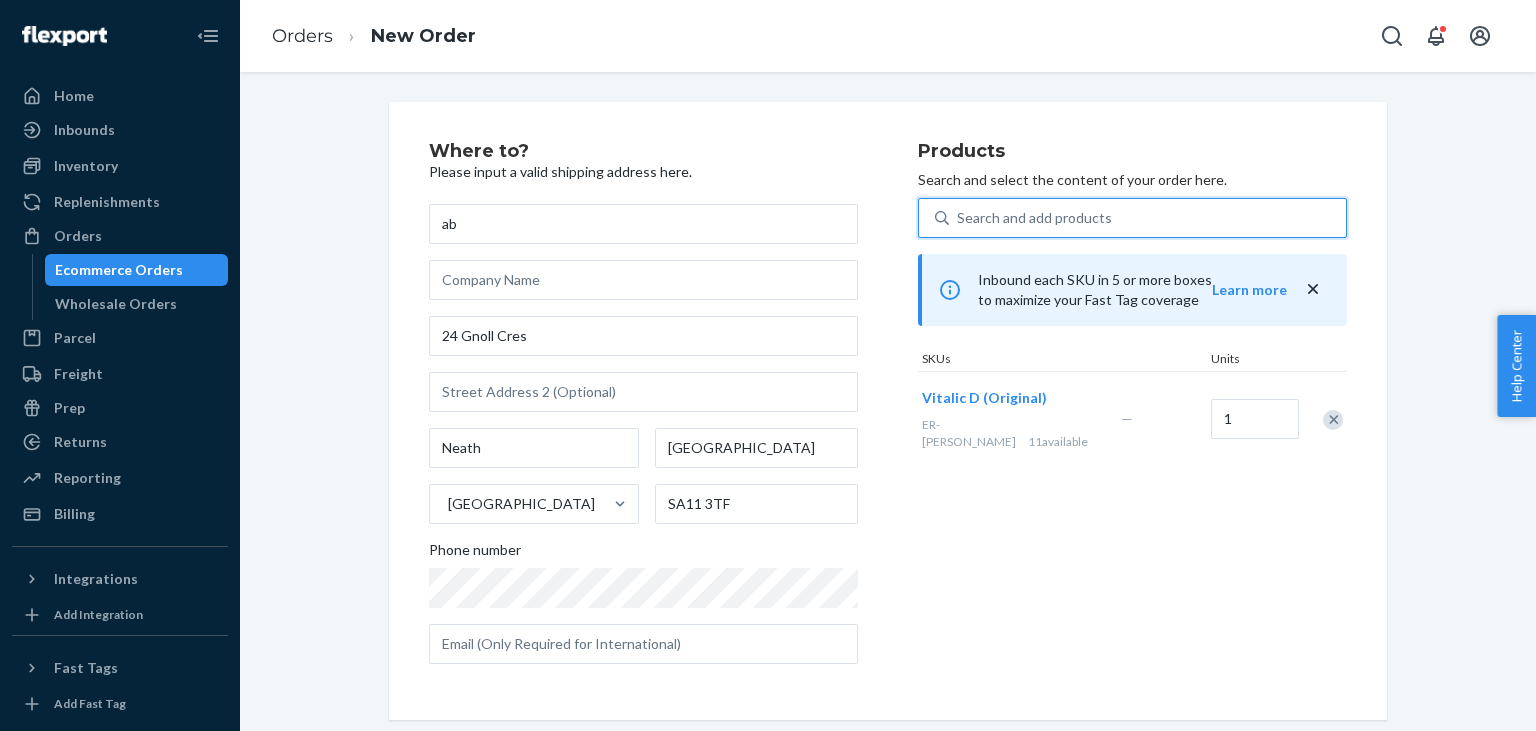 type 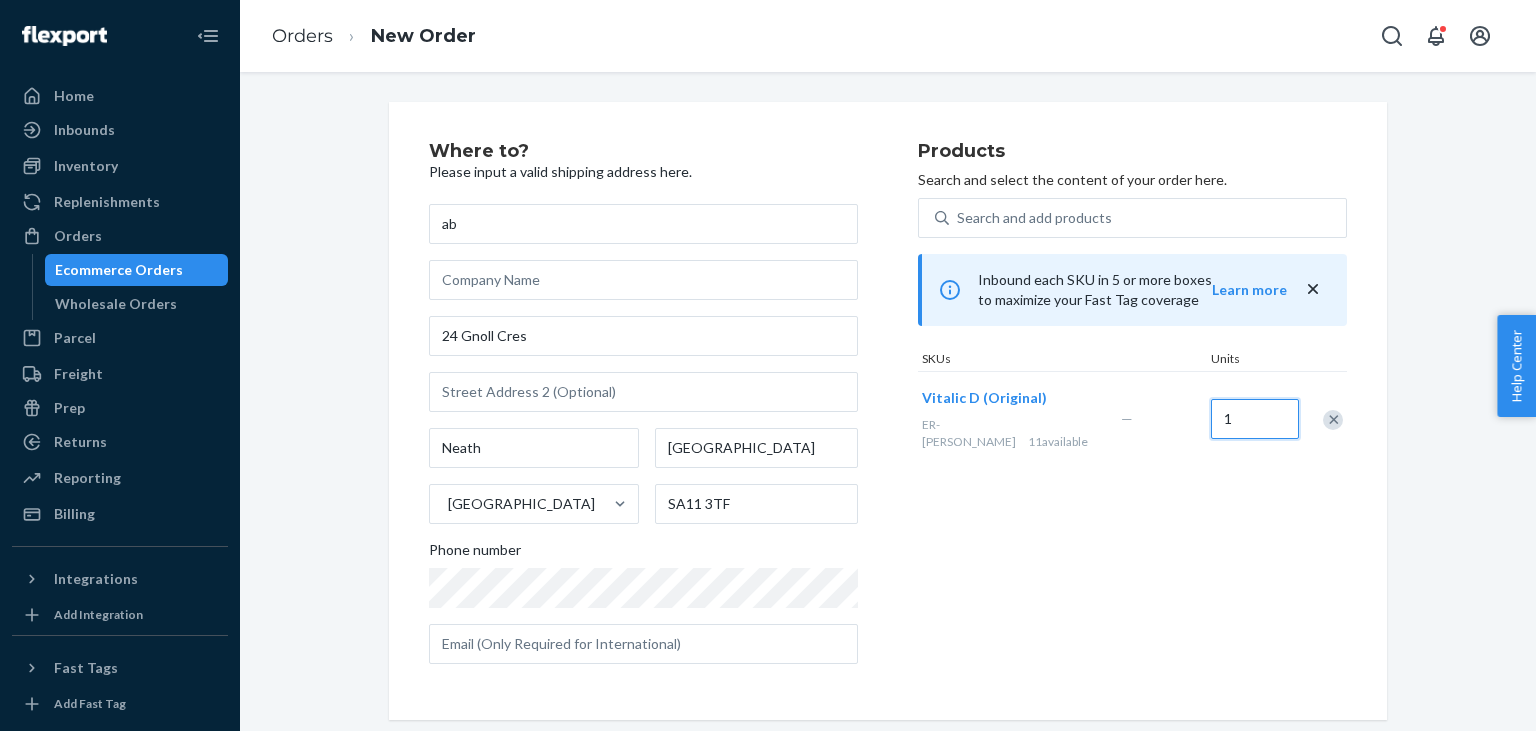 click on "1" at bounding box center (1255, 419) 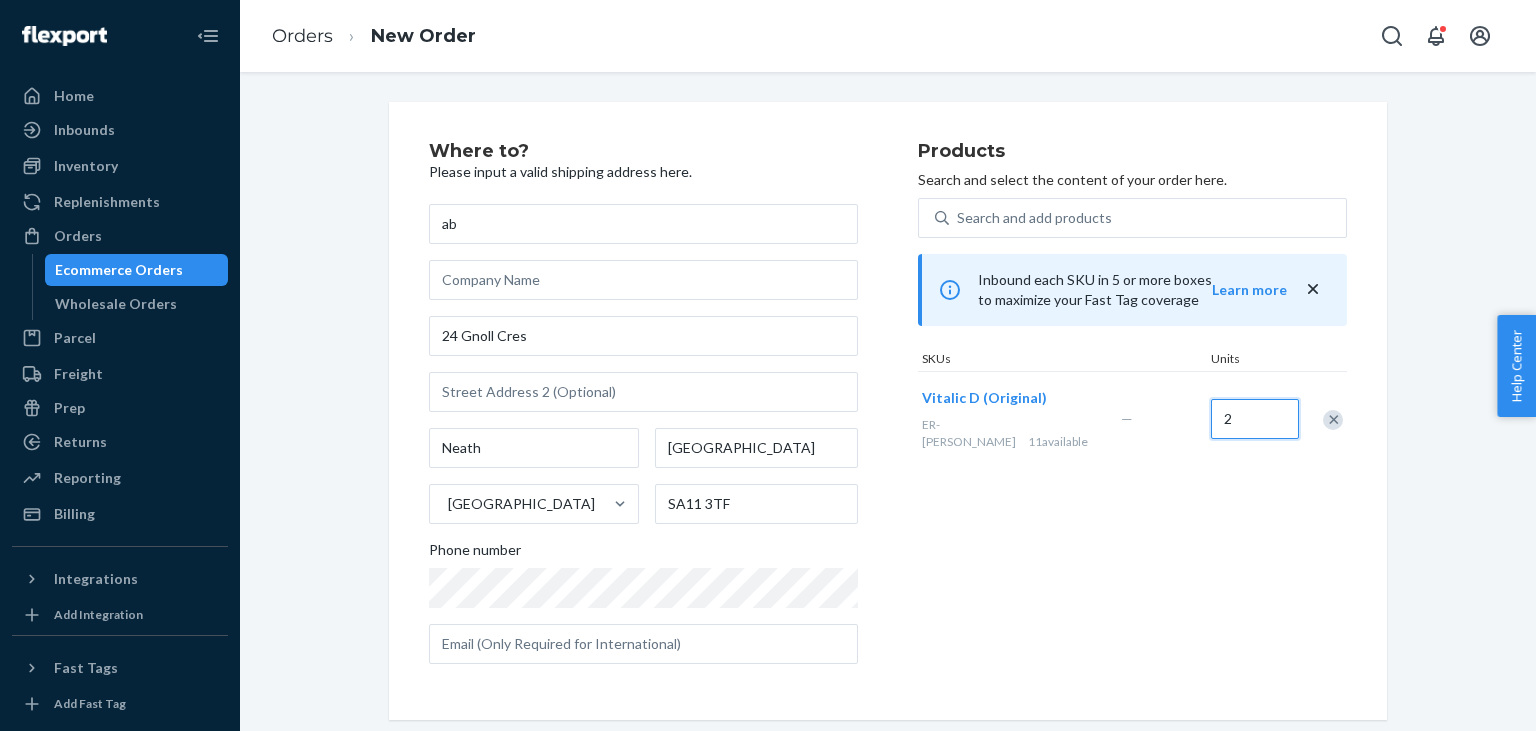 type on "2" 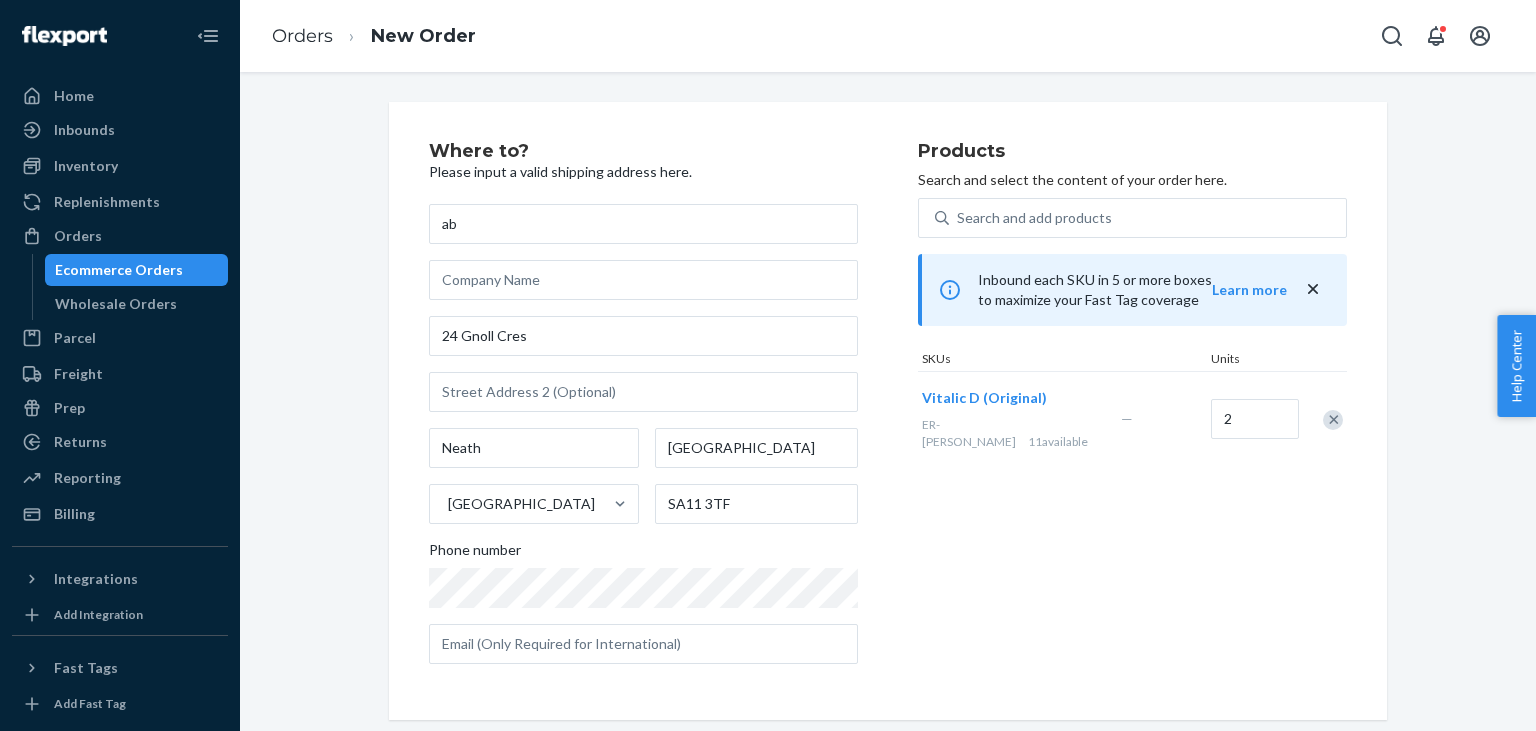 click on "Products Search and select the content of your order here. Search and add products Inbound each SKU in 5 or more boxes to maximize your Fast Tag coverage Learn more SKUs Units Vitalic D (Original) ER-[PERSON_NAME][DATE]  available — 2" at bounding box center (1132, 411) 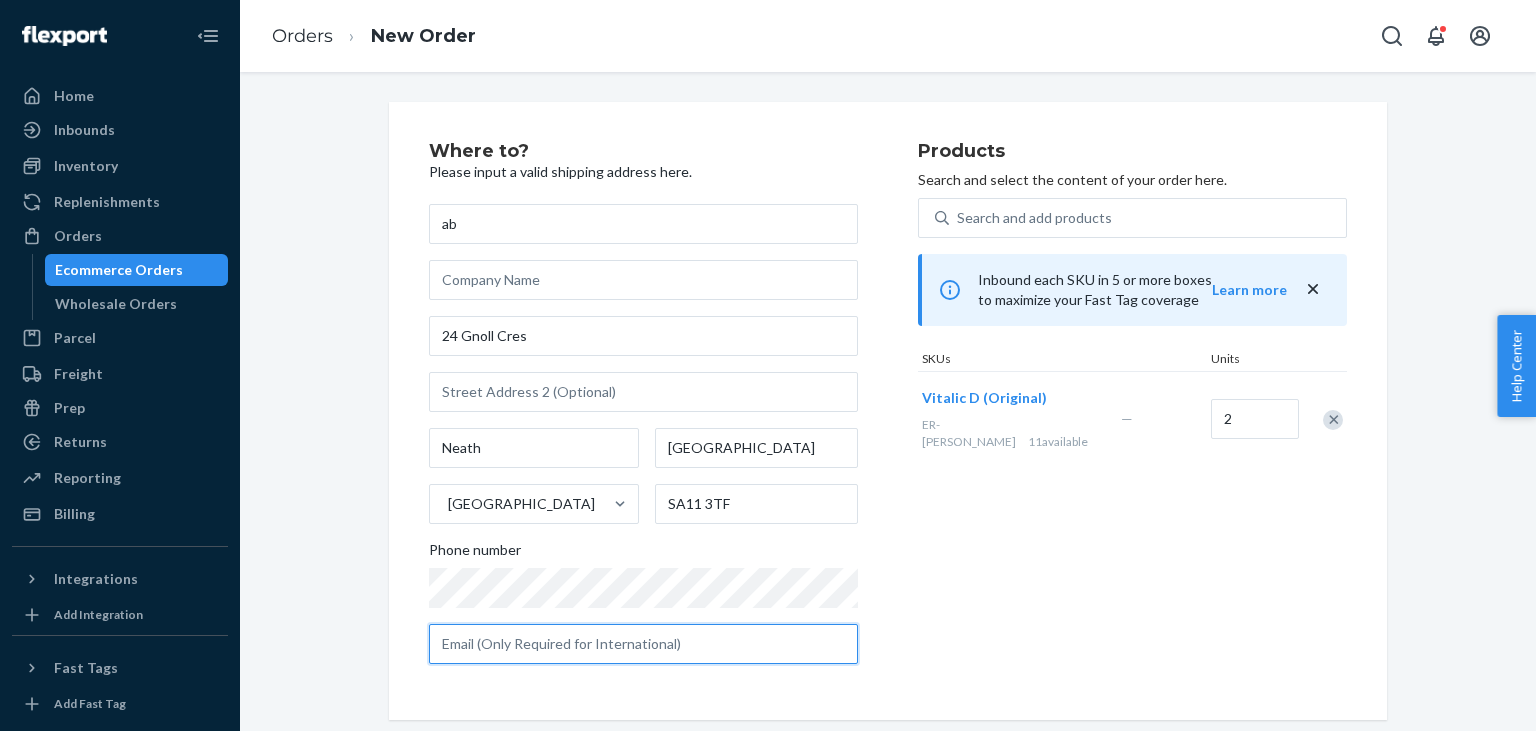 click at bounding box center [643, 644] 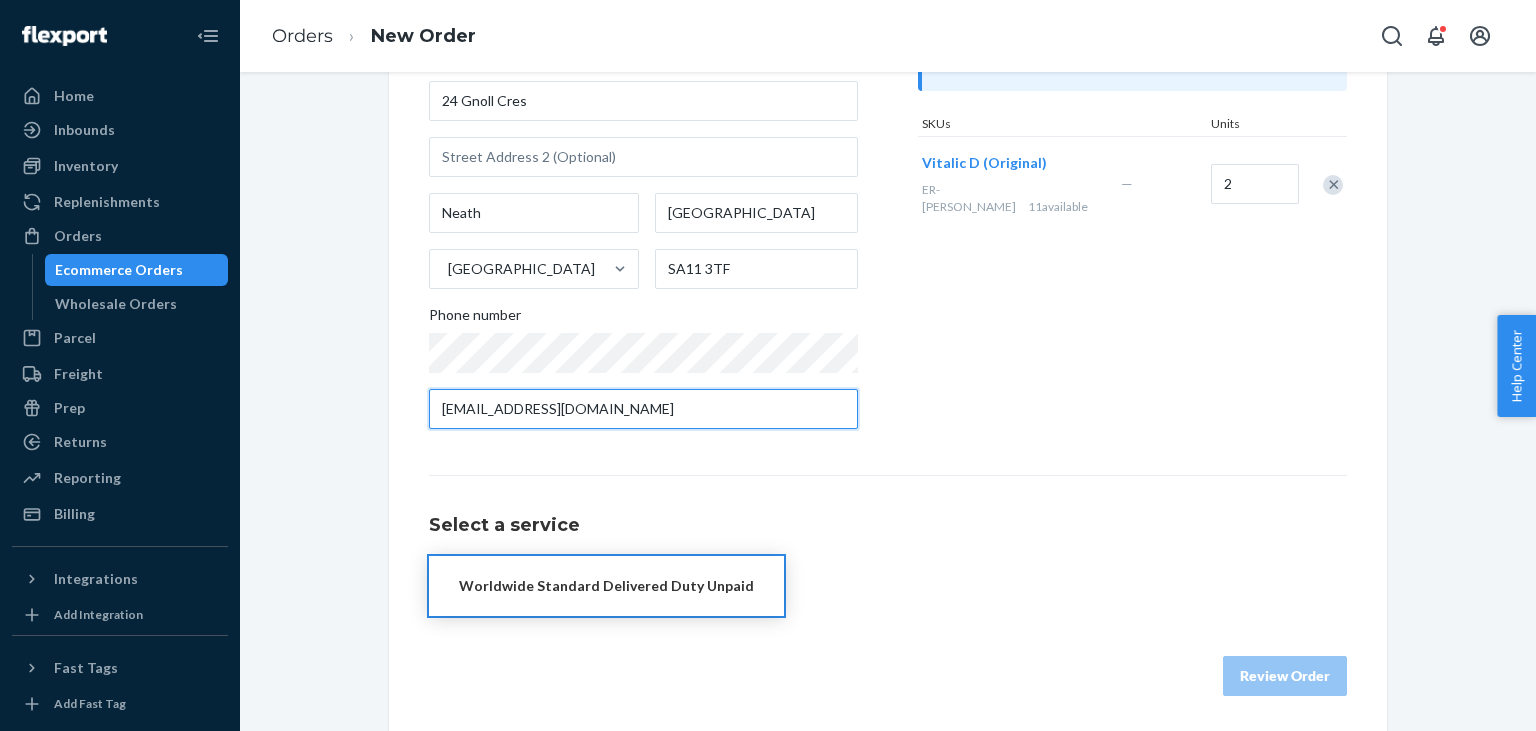 scroll, scrollTop: 239, scrollLeft: 0, axis: vertical 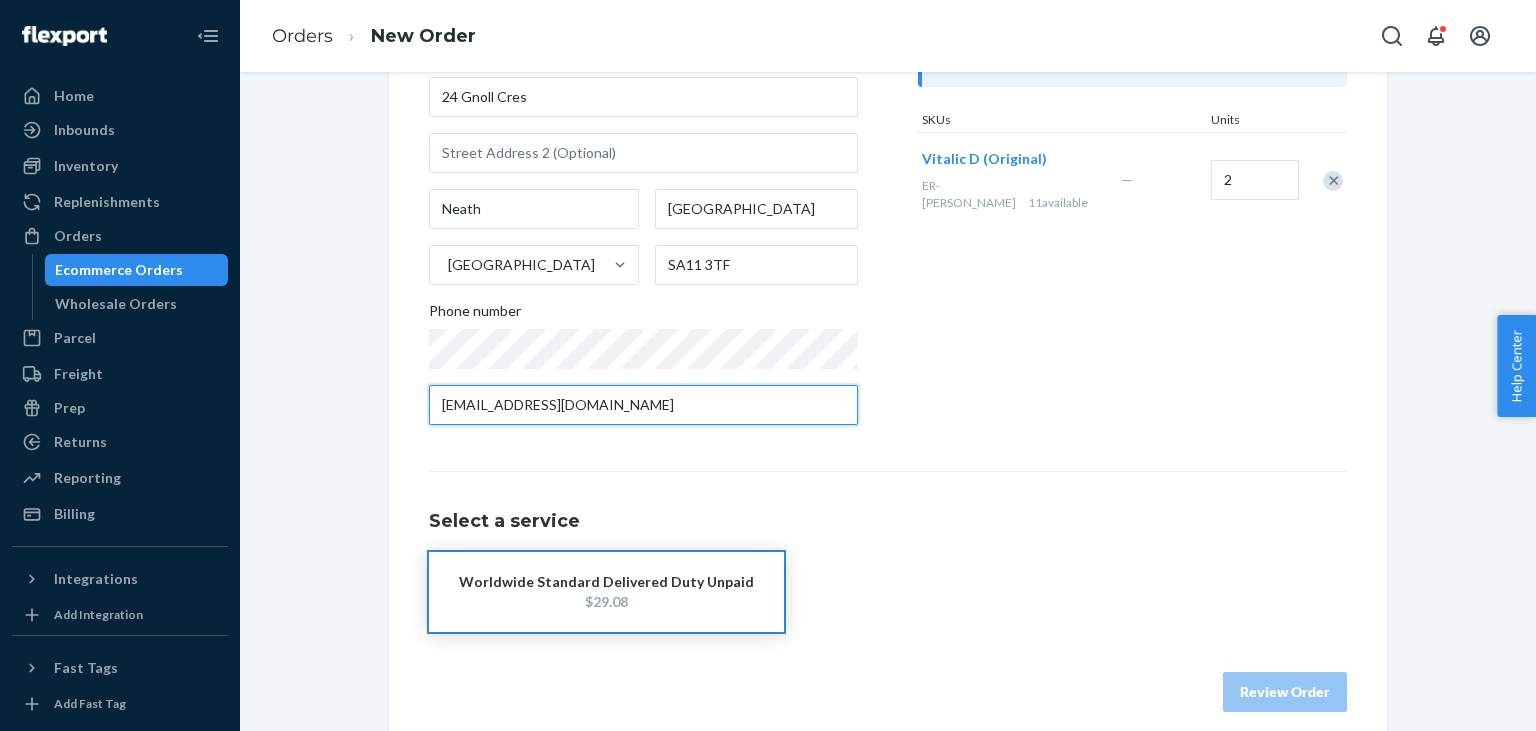 type on "[EMAIL_ADDRESS][DOMAIN_NAME]" 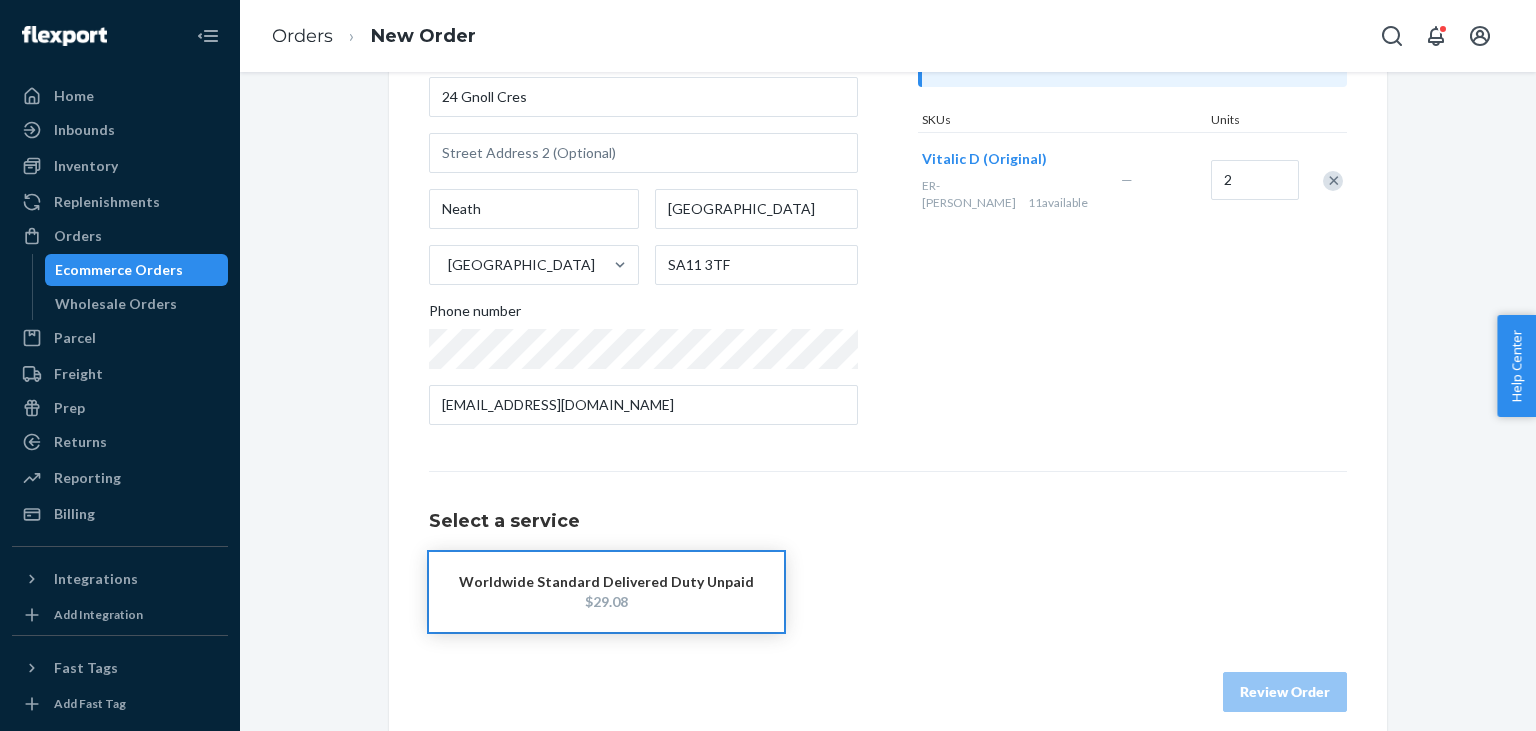 click on "Worldwide Standard Delivered Duty Unpaid $29.08" at bounding box center [606, 592] 